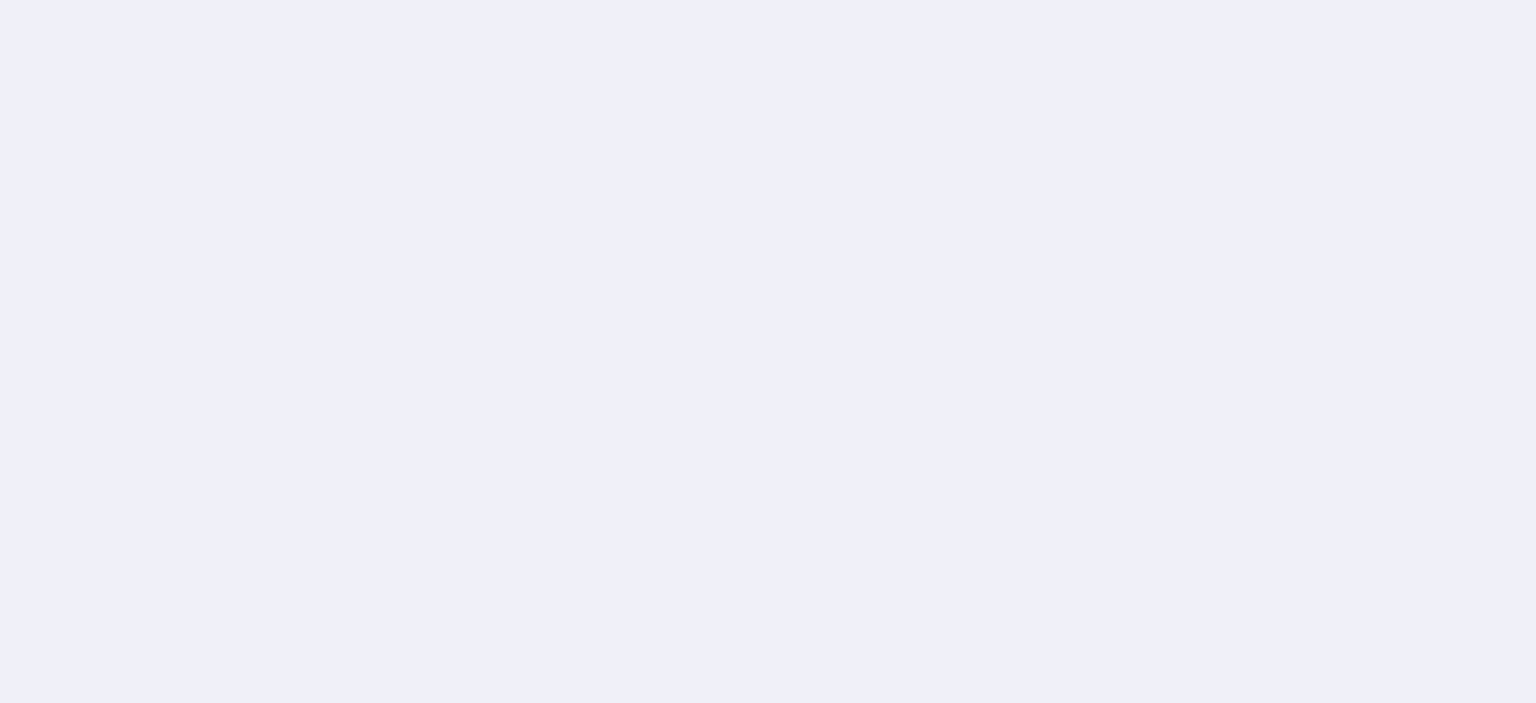 scroll, scrollTop: 0, scrollLeft: 0, axis: both 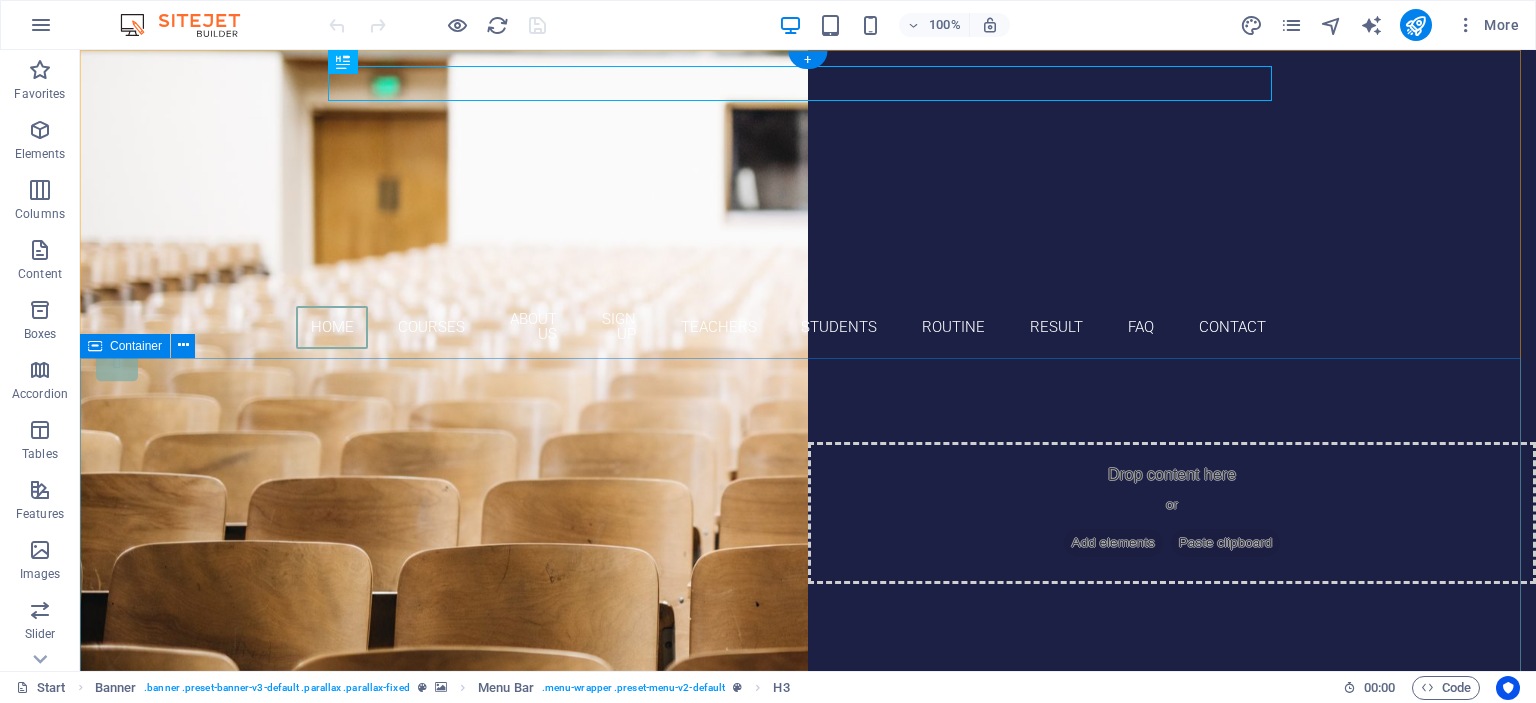 click on "Are you ready to learn Join our School Our Courses" at bounding box center (808, 548) 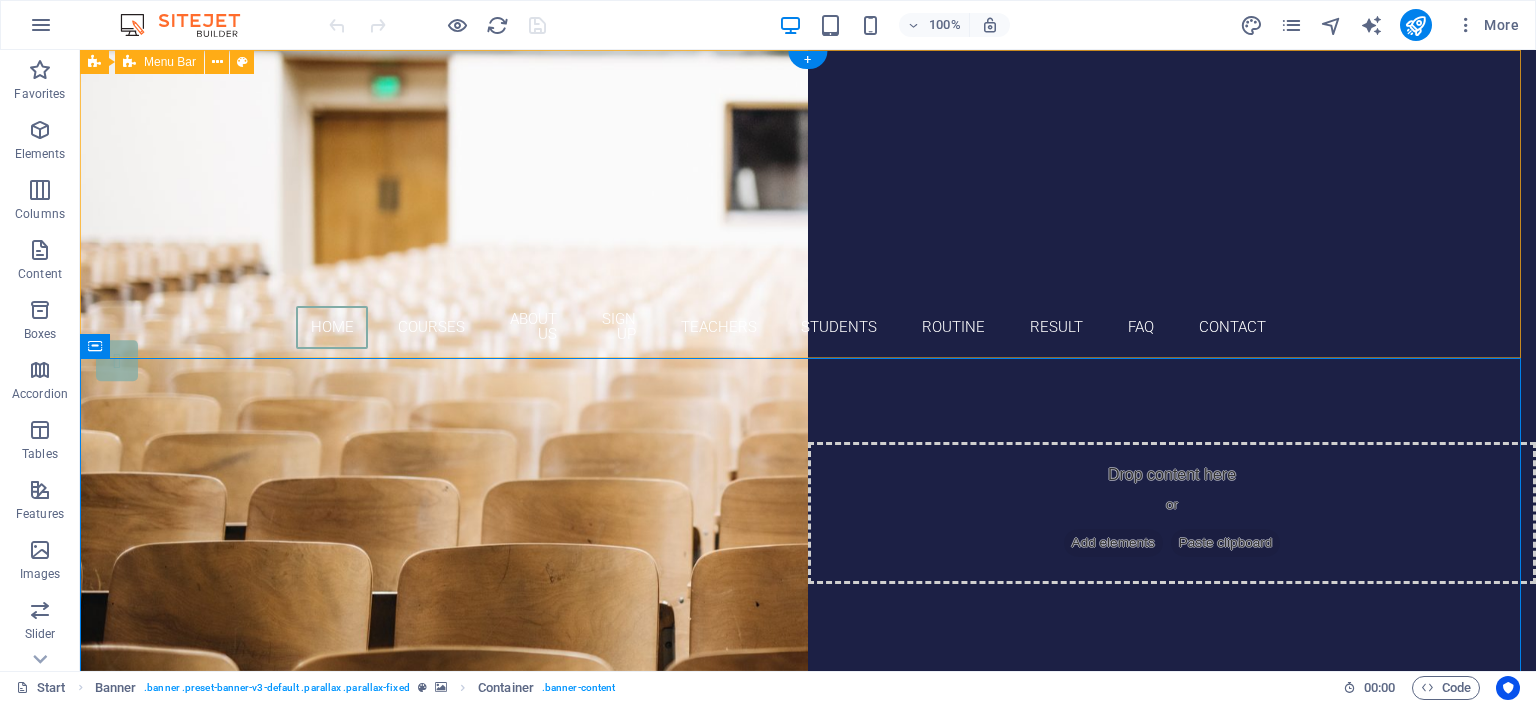 click on "Dariala Kachna Kushla secondary school Home Courses About Us Sign up Teachers Students Routine Result FAQ Contact" at bounding box center (808, 211) 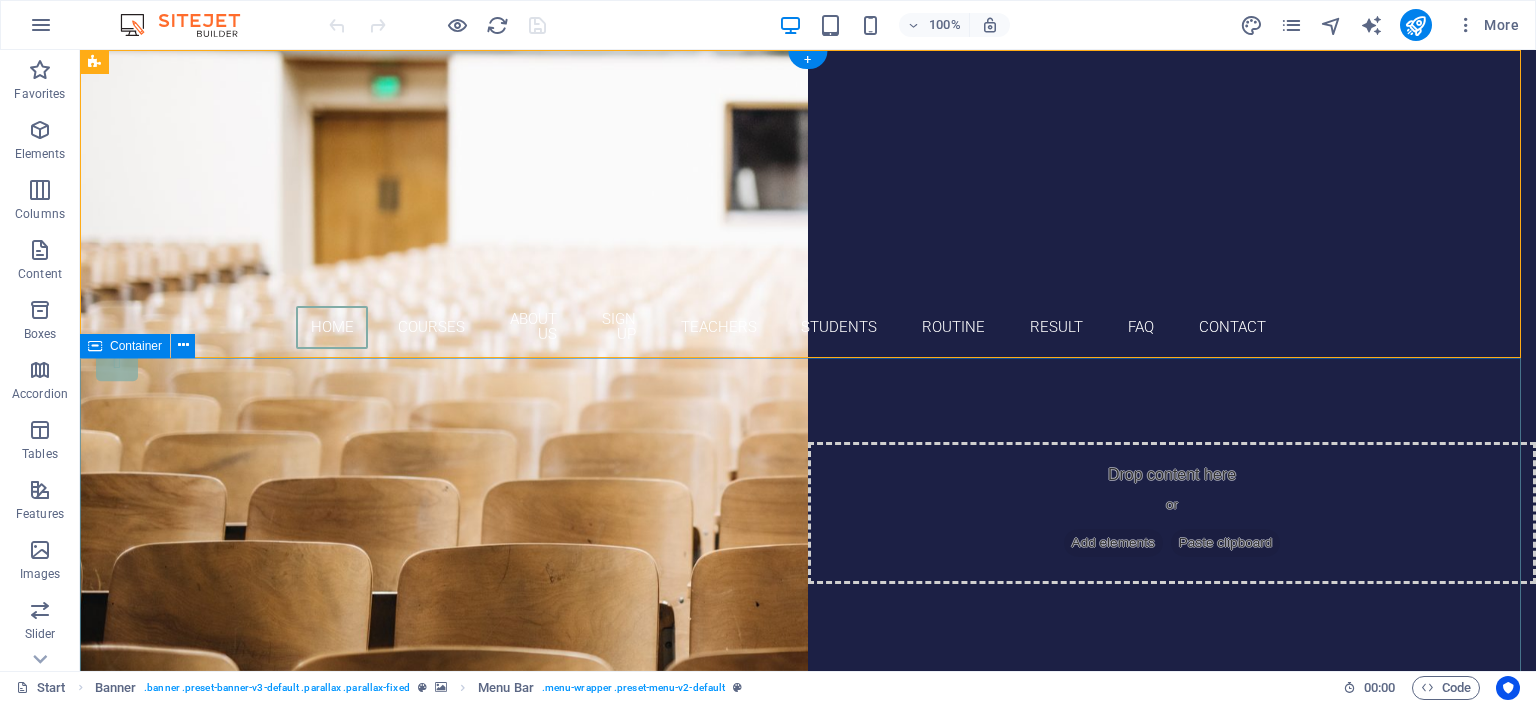 click on "Are you ready to learn Join our School Our Courses" at bounding box center [808, 548] 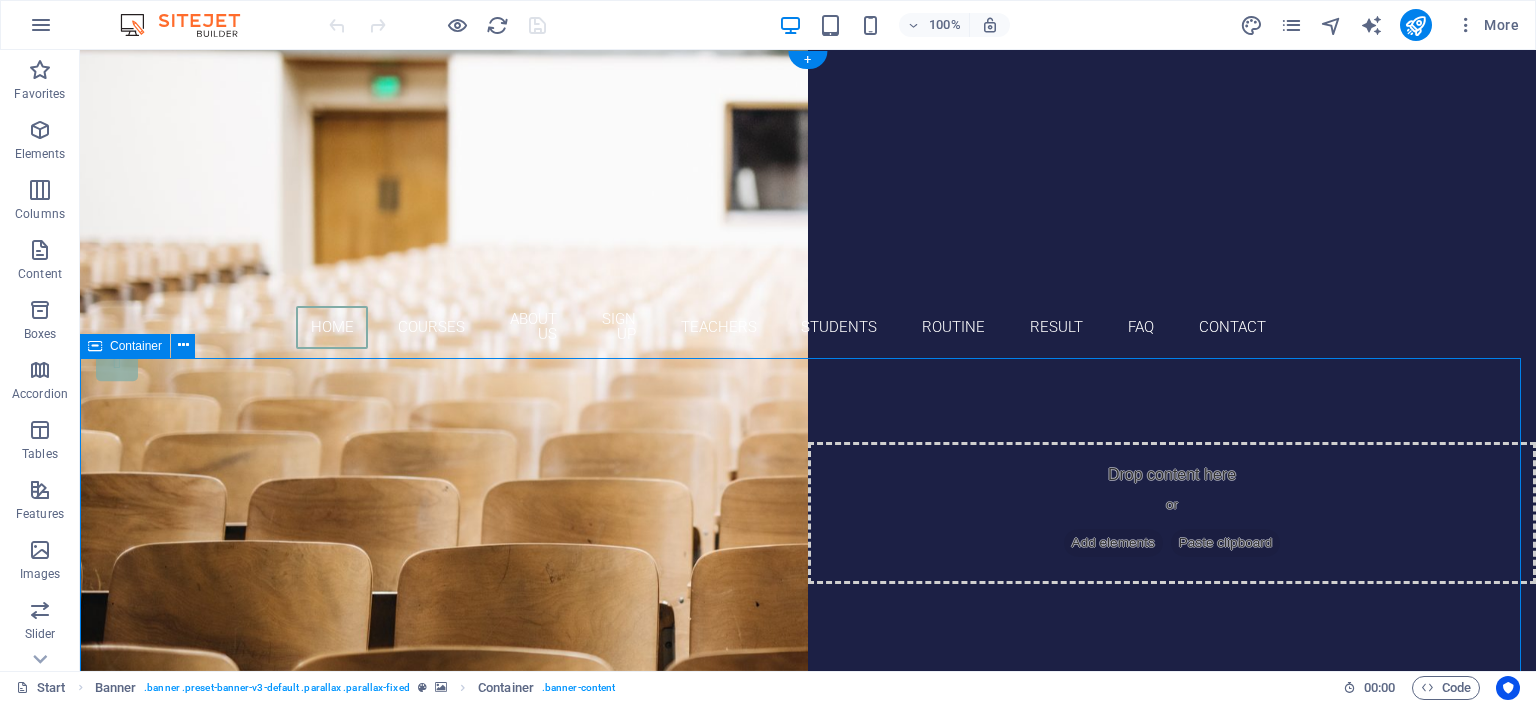 click on "Are you ready to learn Join our School Our Courses" at bounding box center (808, 548) 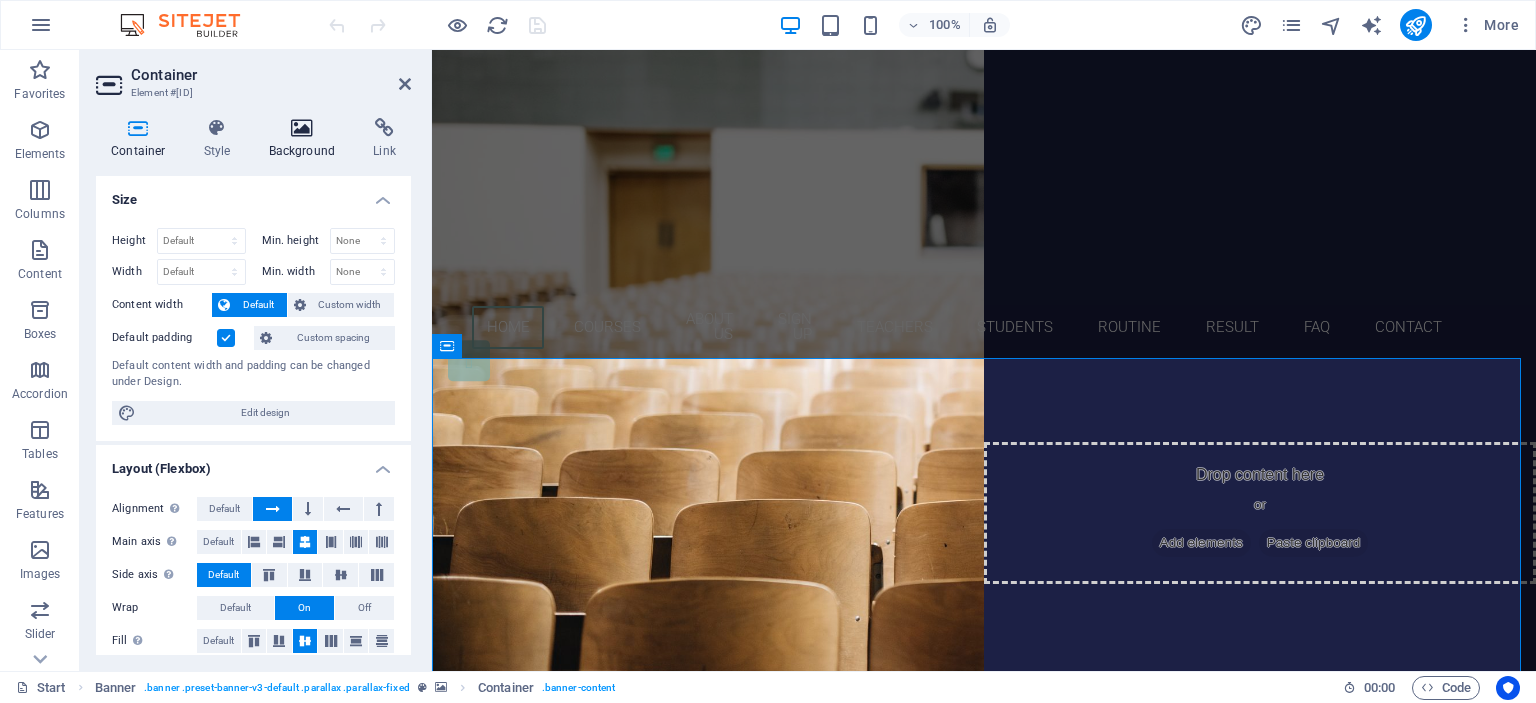 click at bounding box center (302, 128) 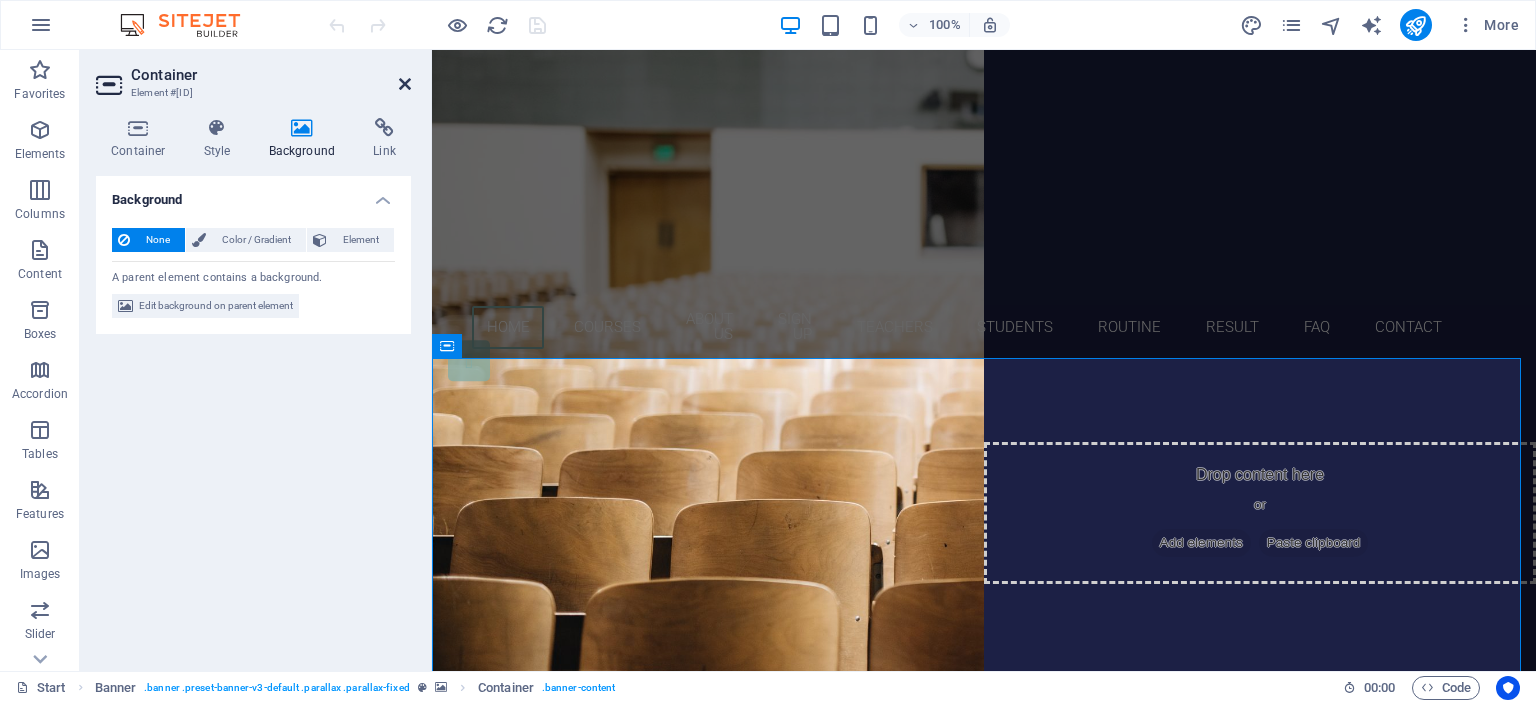 click at bounding box center [405, 84] 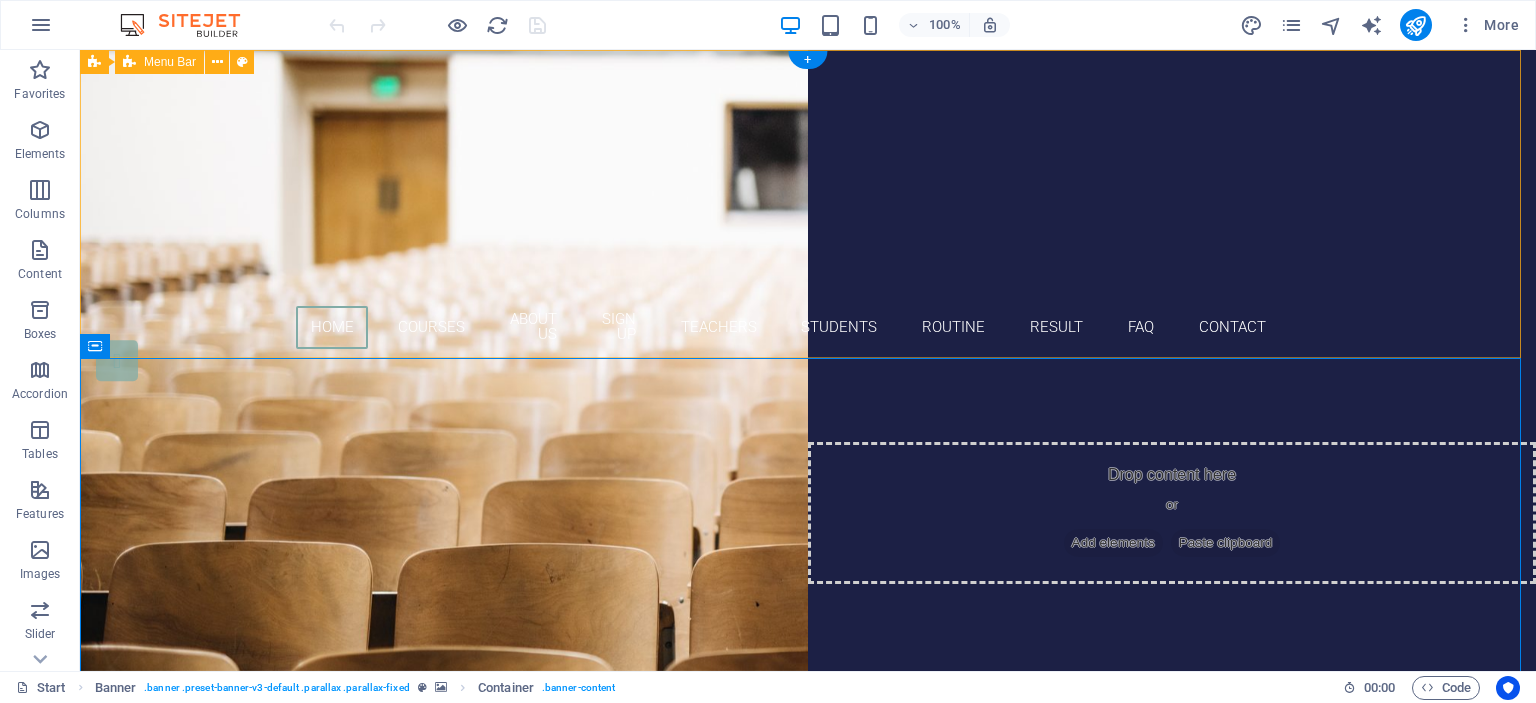 click on "Dariala Kachna Kushla secondary school Home Courses About Us Sign up Teachers Students Routine Result FAQ Contact" at bounding box center (808, 211) 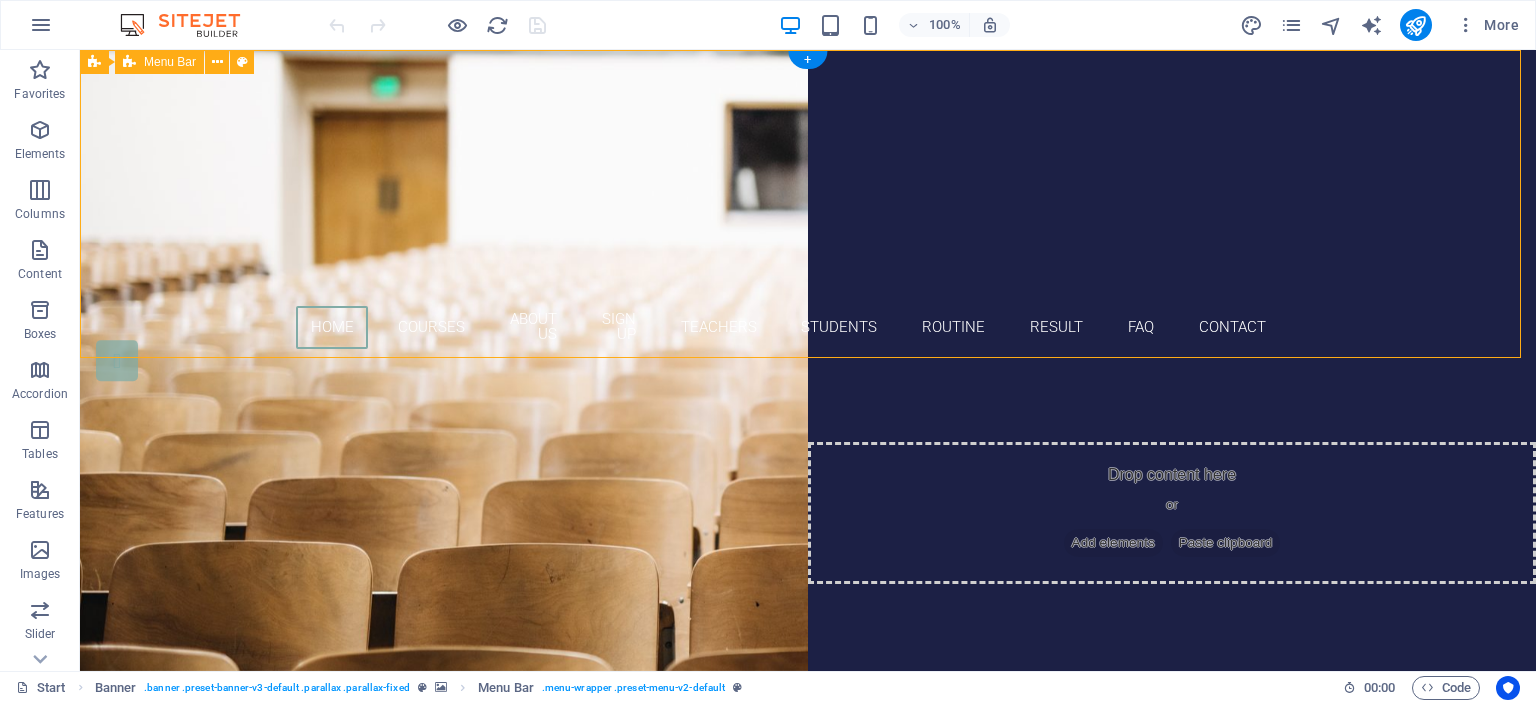click on "Dariala Kachna Kushla secondary school Home Courses About Us Sign up Teachers Students Routine Result FAQ Contact" at bounding box center (808, 211) 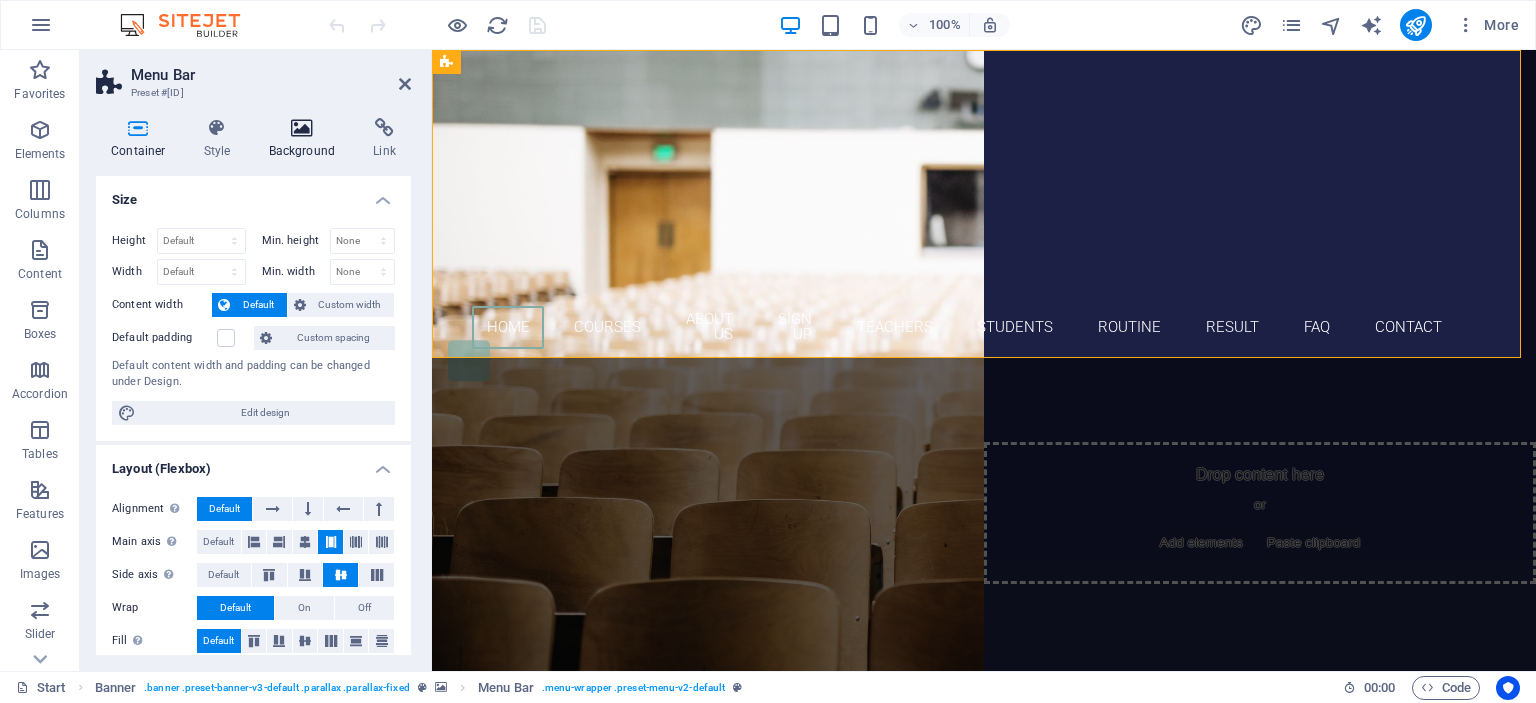 click on "Background" at bounding box center [306, 139] 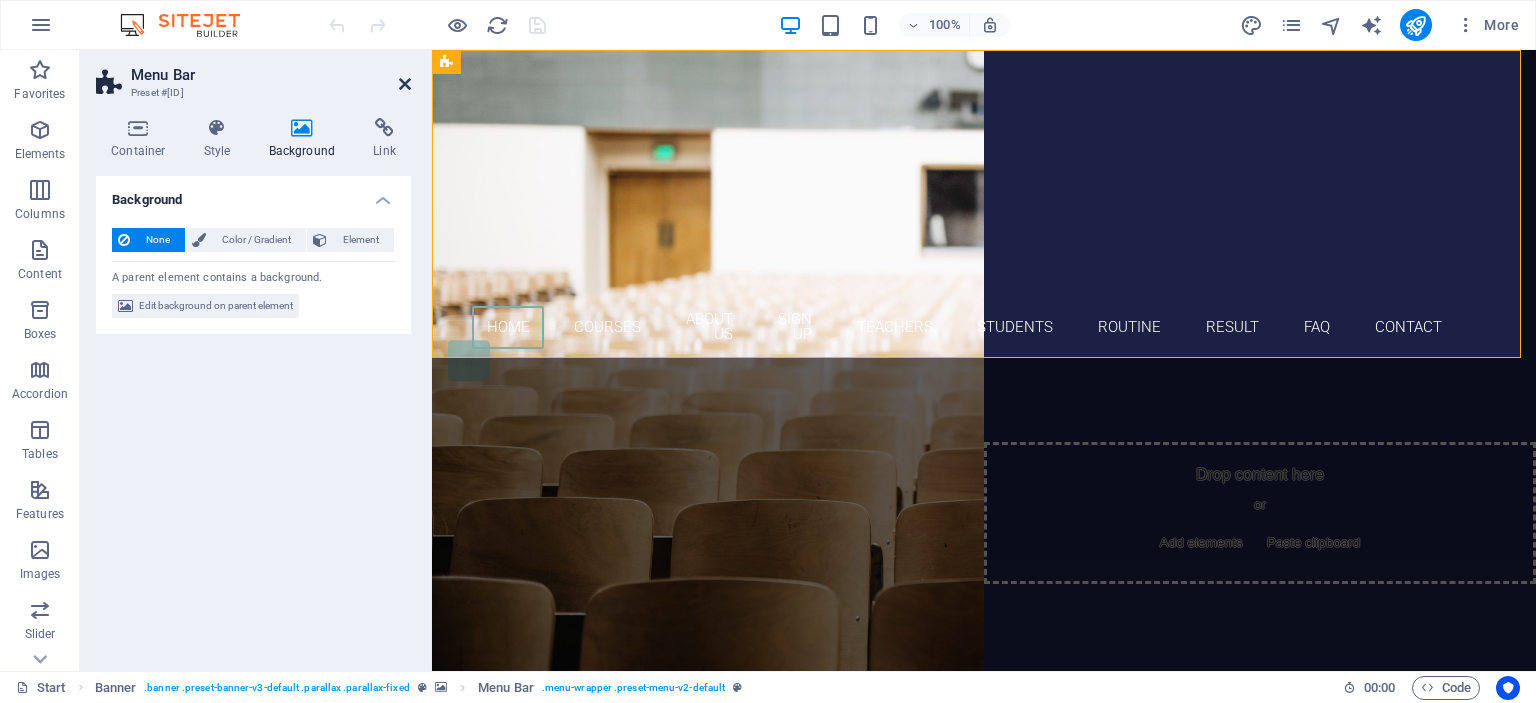 click at bounding box center (405, 84) 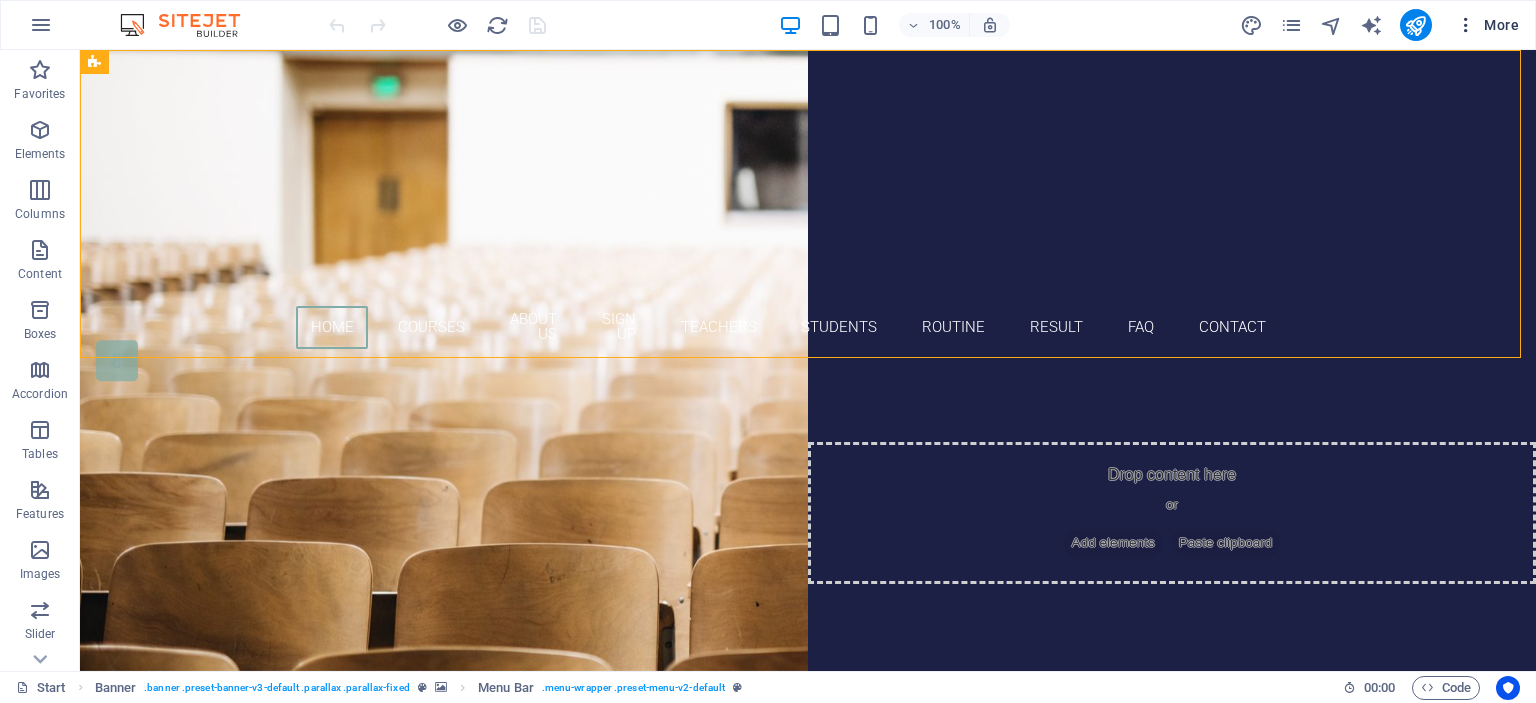 click on "More" at bounding box center (1487, 25) 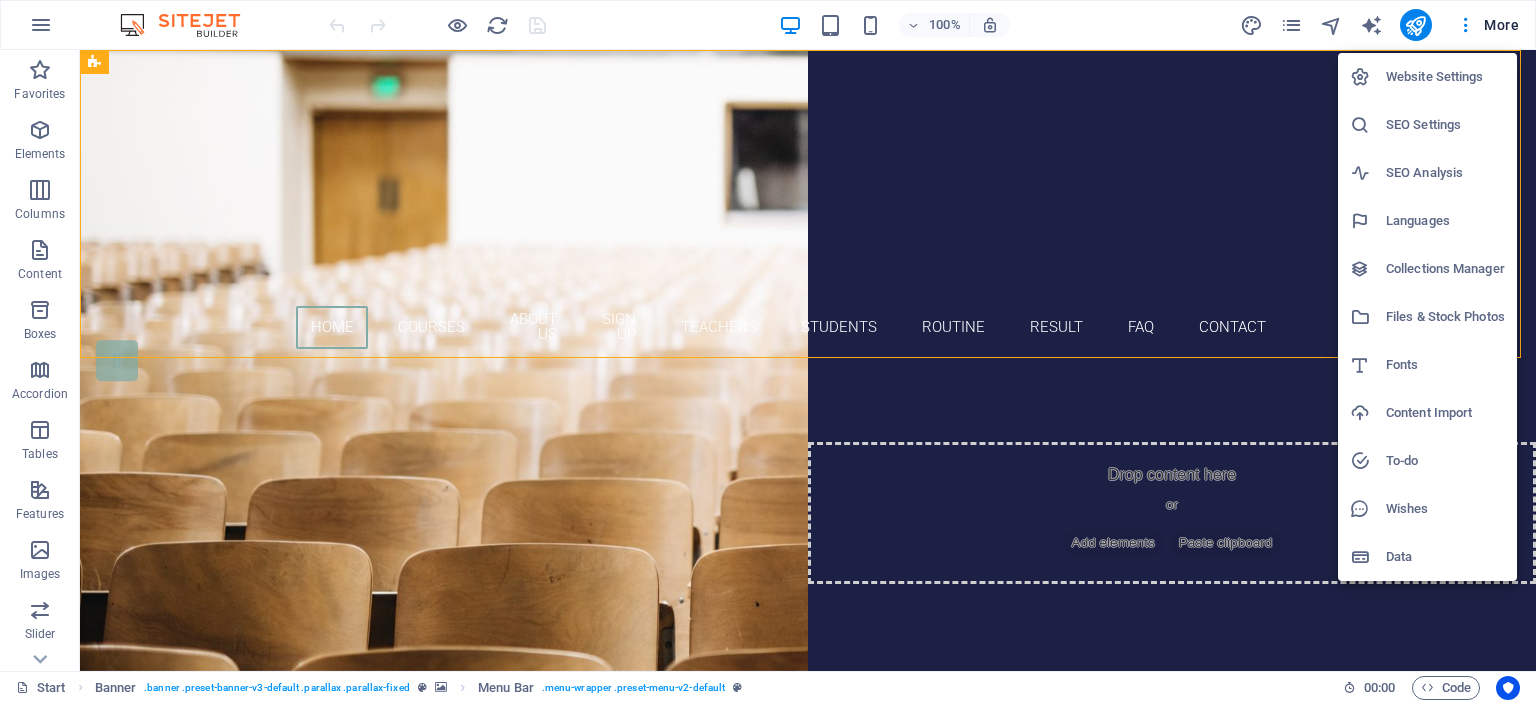 click on "Website Settings" at bounding box center (1445, 77) 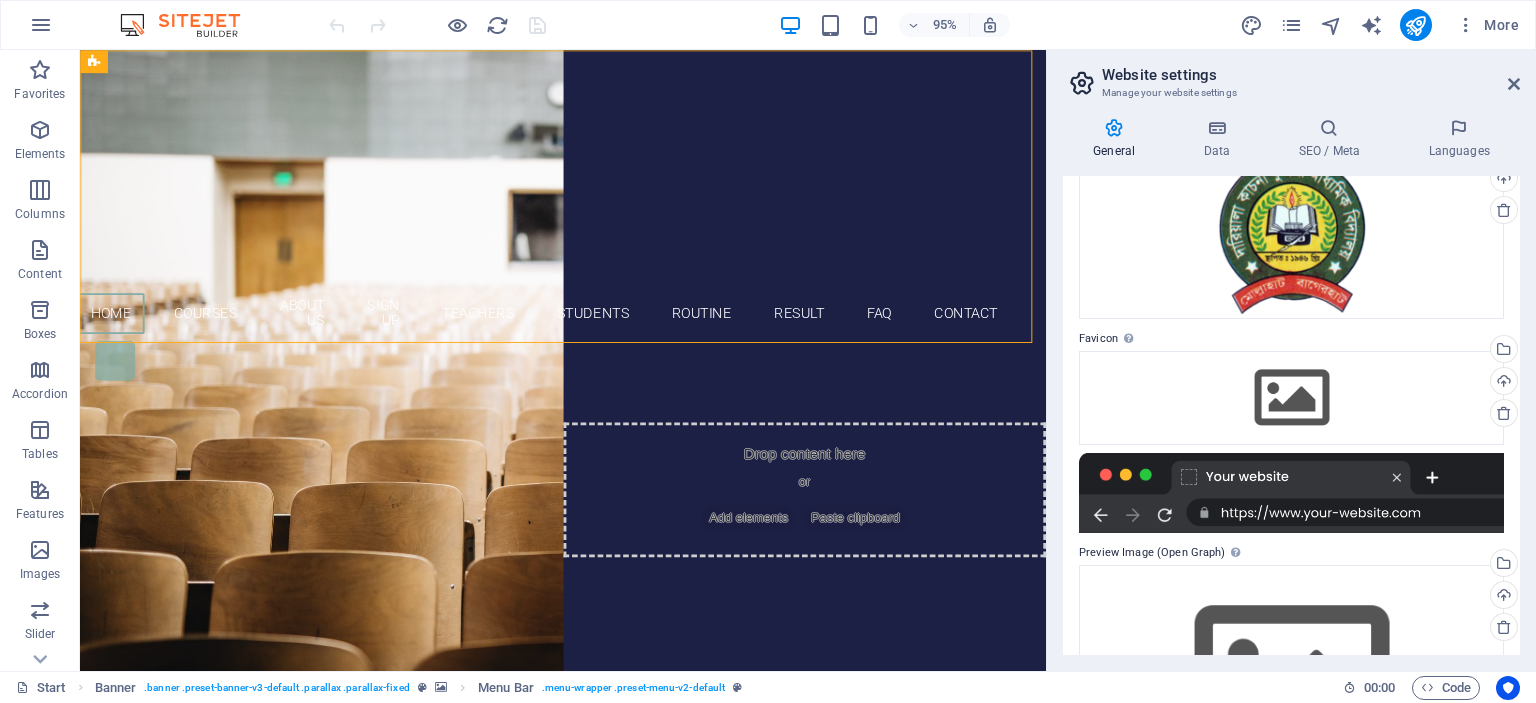 scroll, scrollTop: 132, scrollLeft: 0, axis: vertical 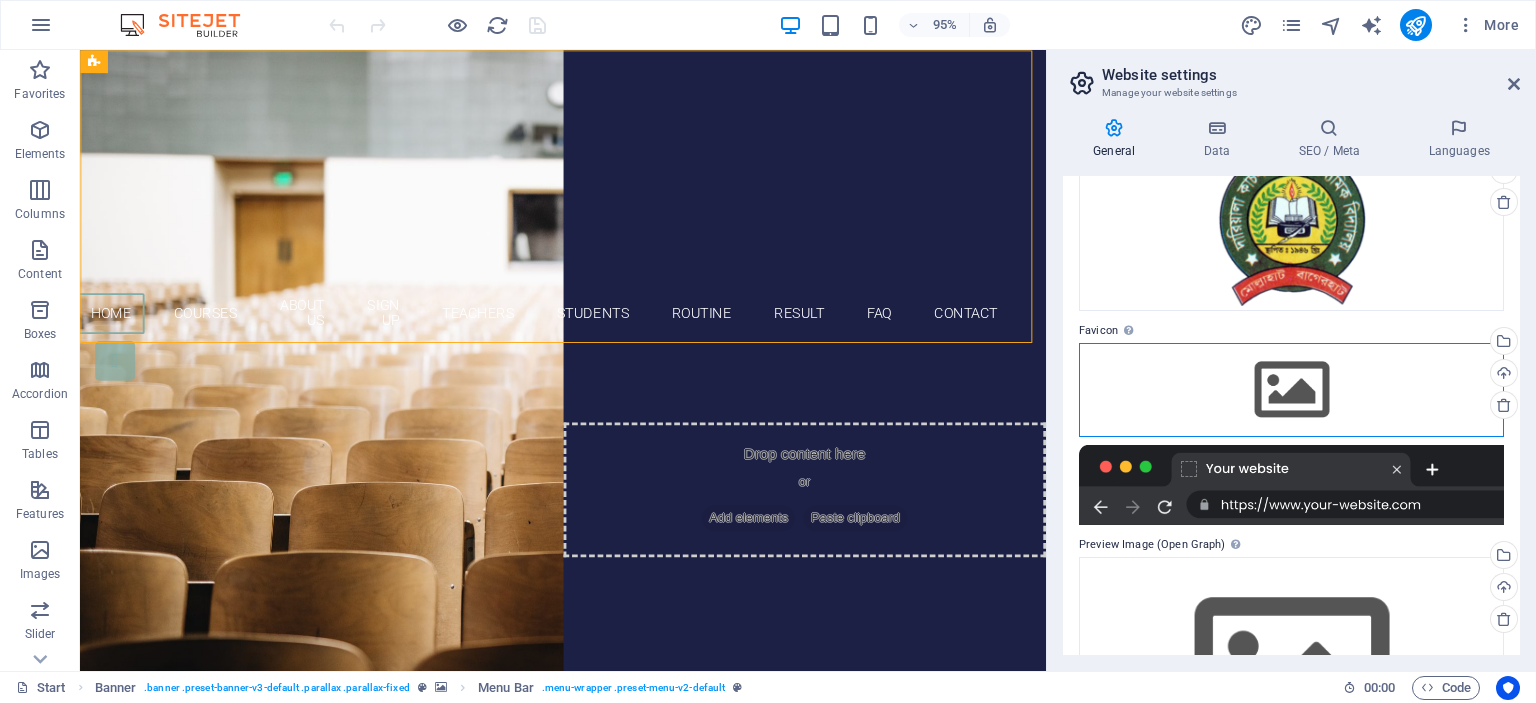 click on "Drag files here, click to choose files or select files from Files or our free stock photos & videos" at bounding box center [1291, 390] 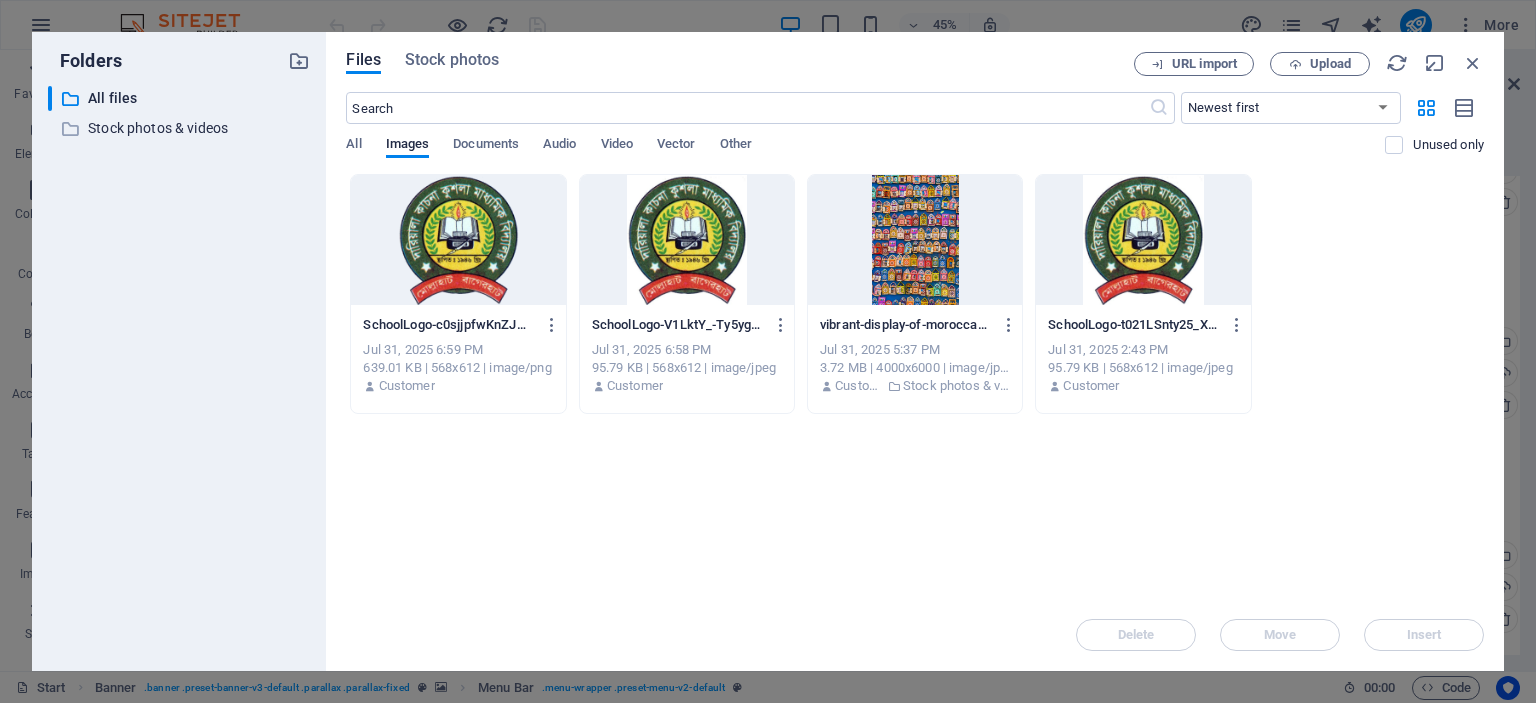 click at bounding box center (687, 240) 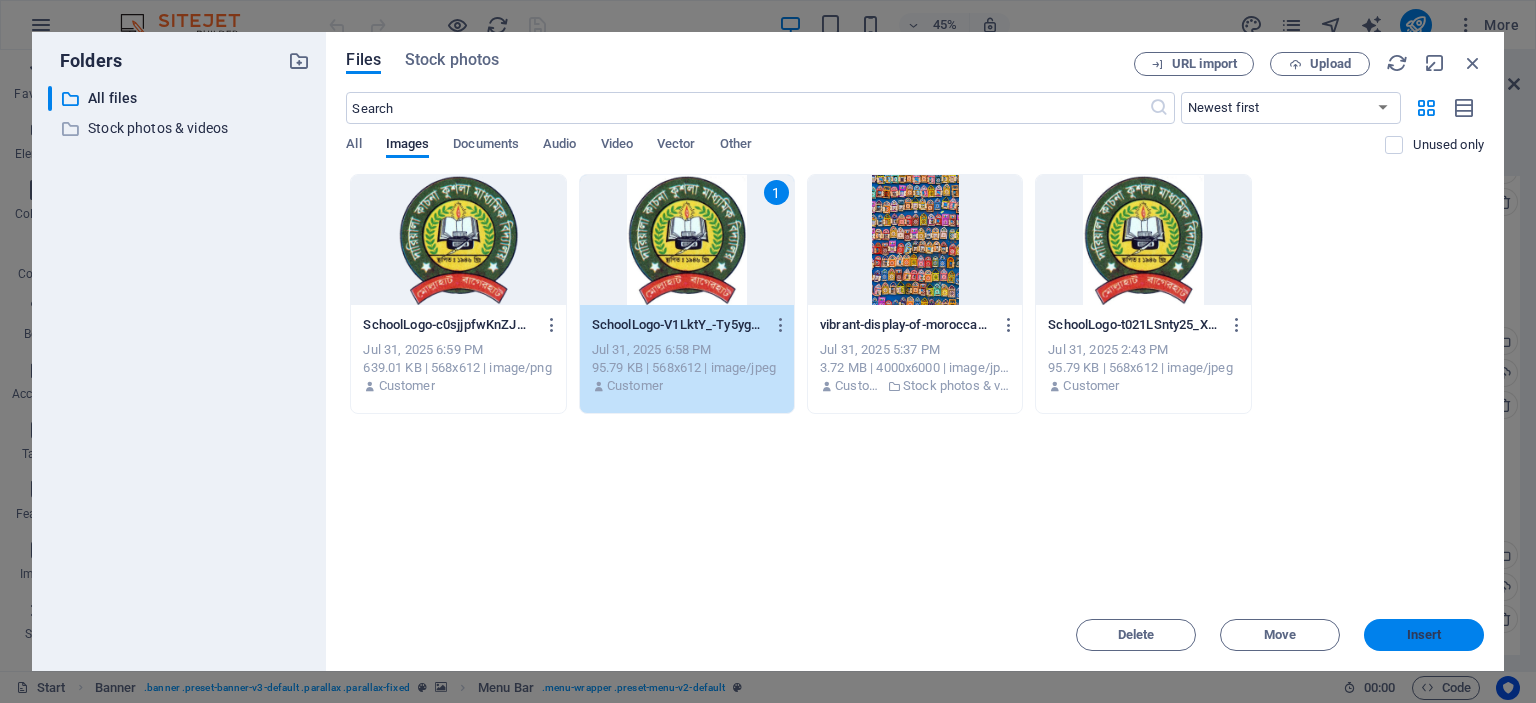 click on "Insert" at bounding box center [1424, 635] 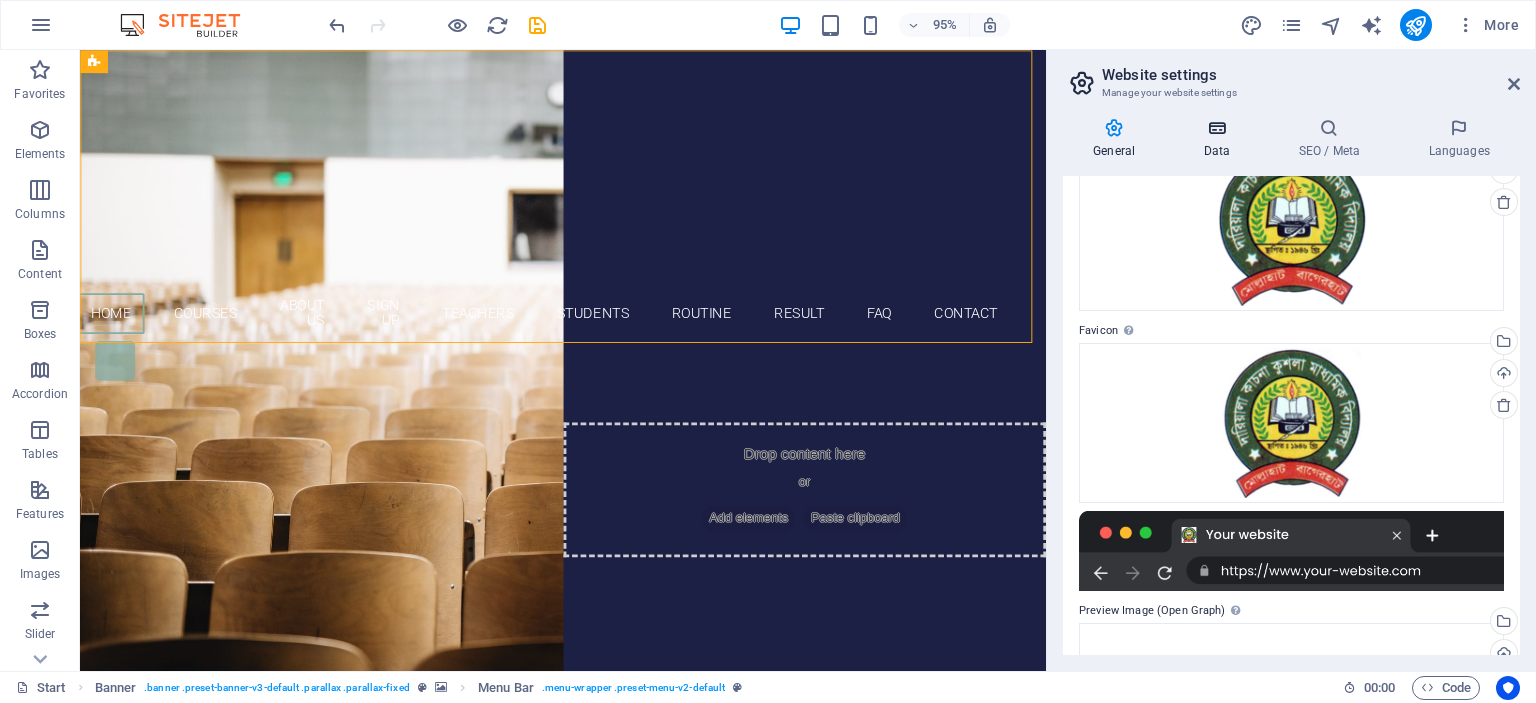 click on "Data" at bounding box center (1220, 139) 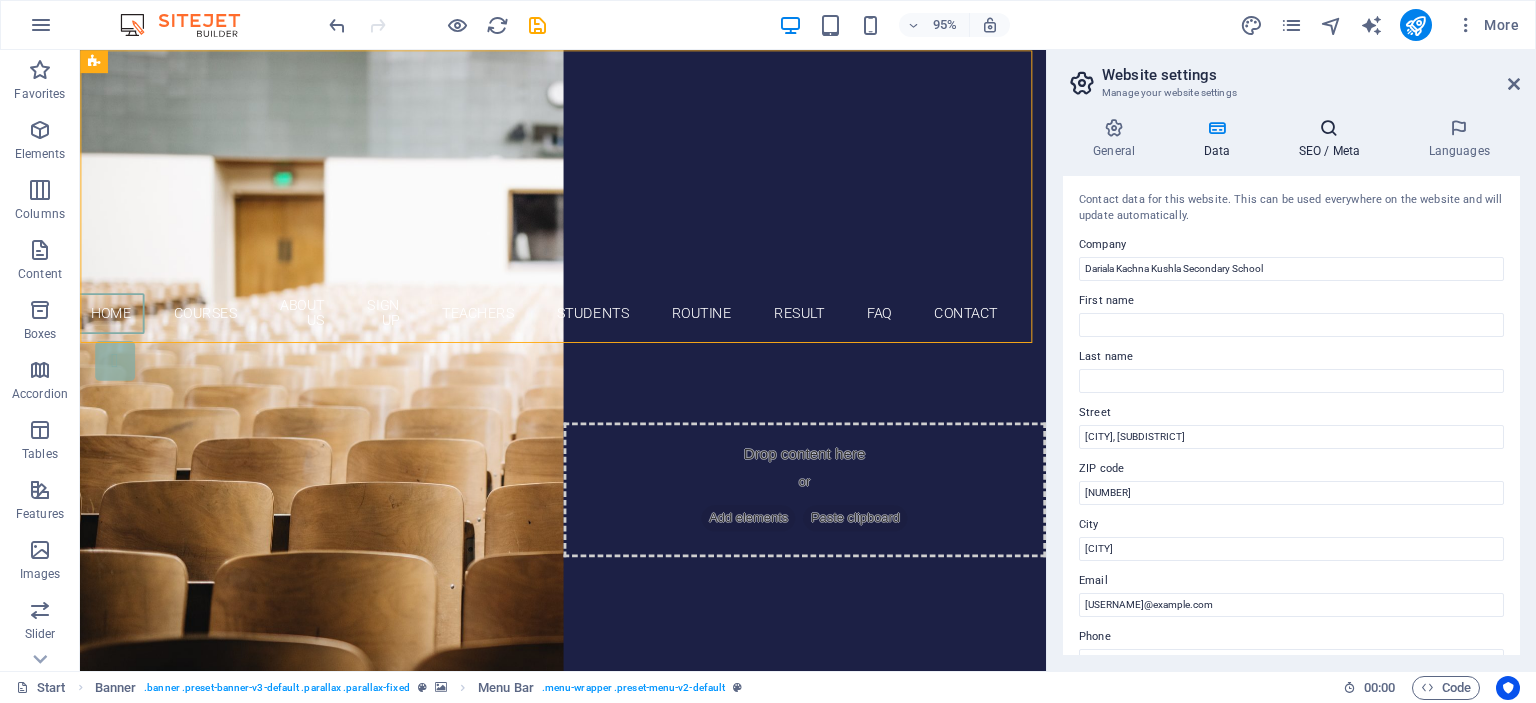 click on "SEO / Meta" at bounding box center [1333, 139] 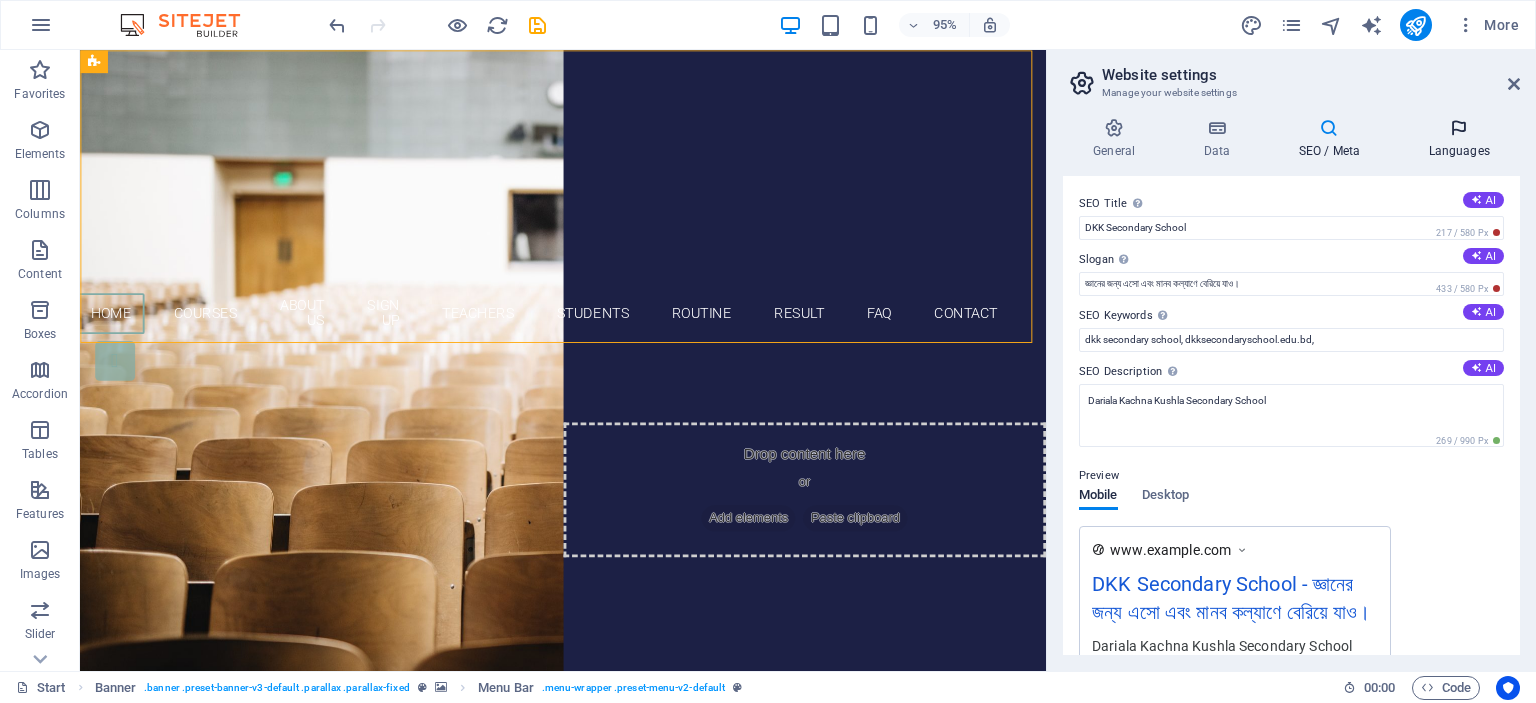 click at bounding box center (1459, 128) 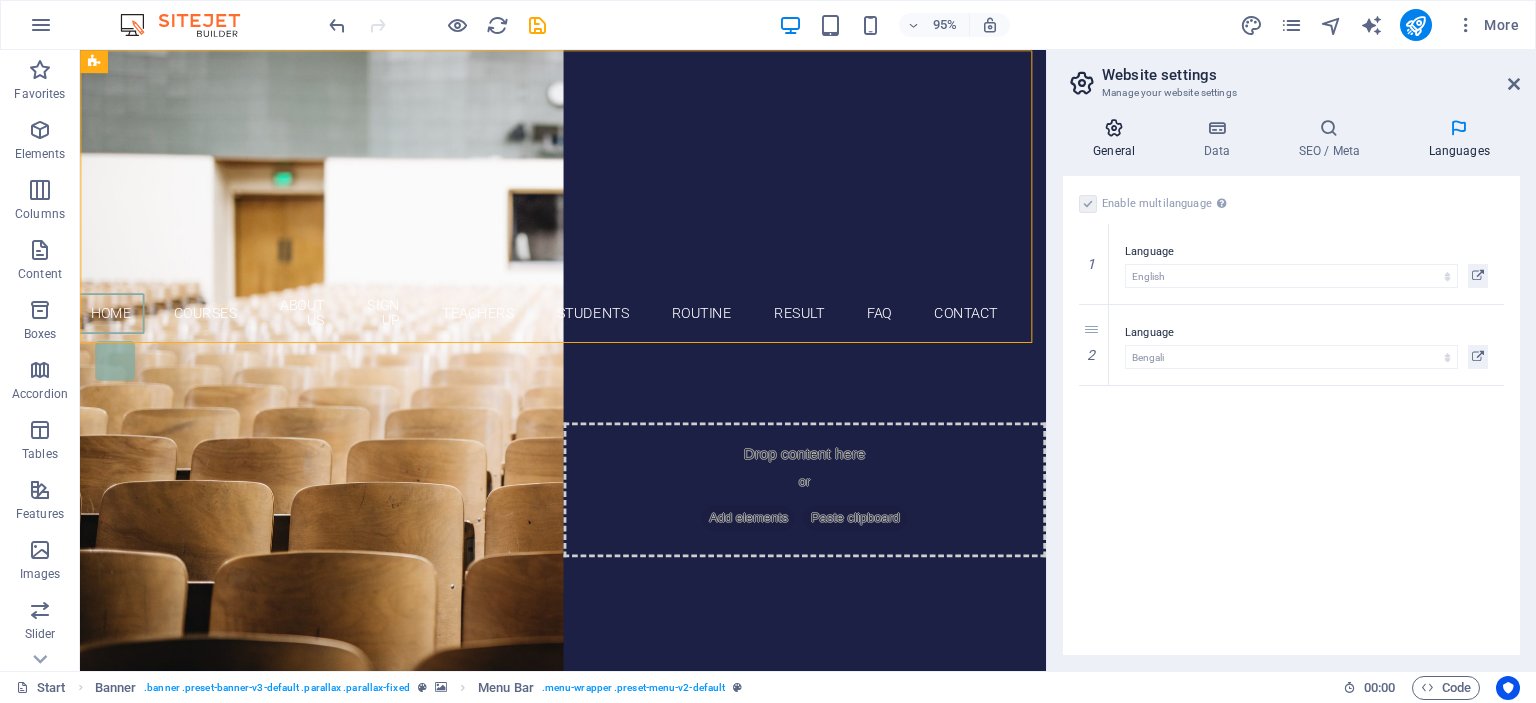 click on "General" at bounding box center [1118, 139] 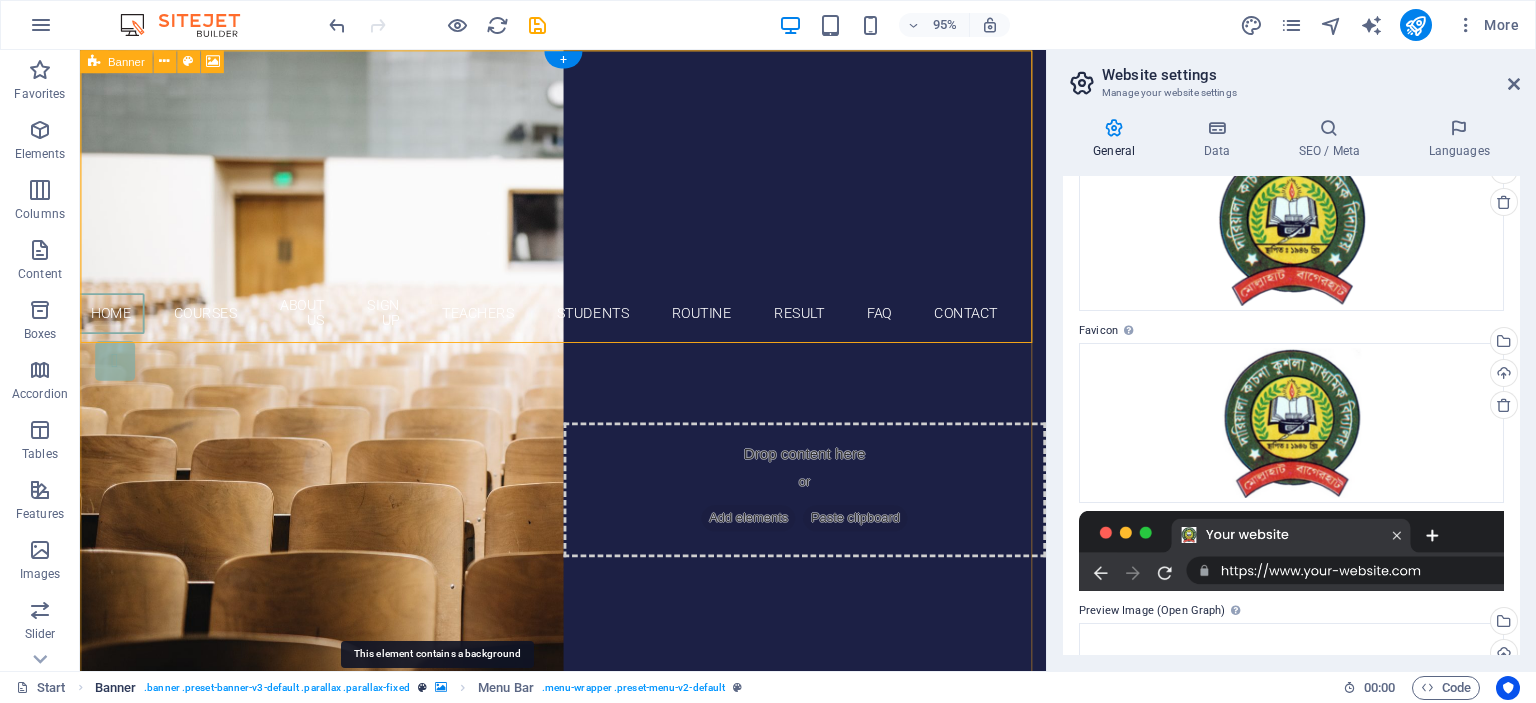 click at bounding box center (441, 687) 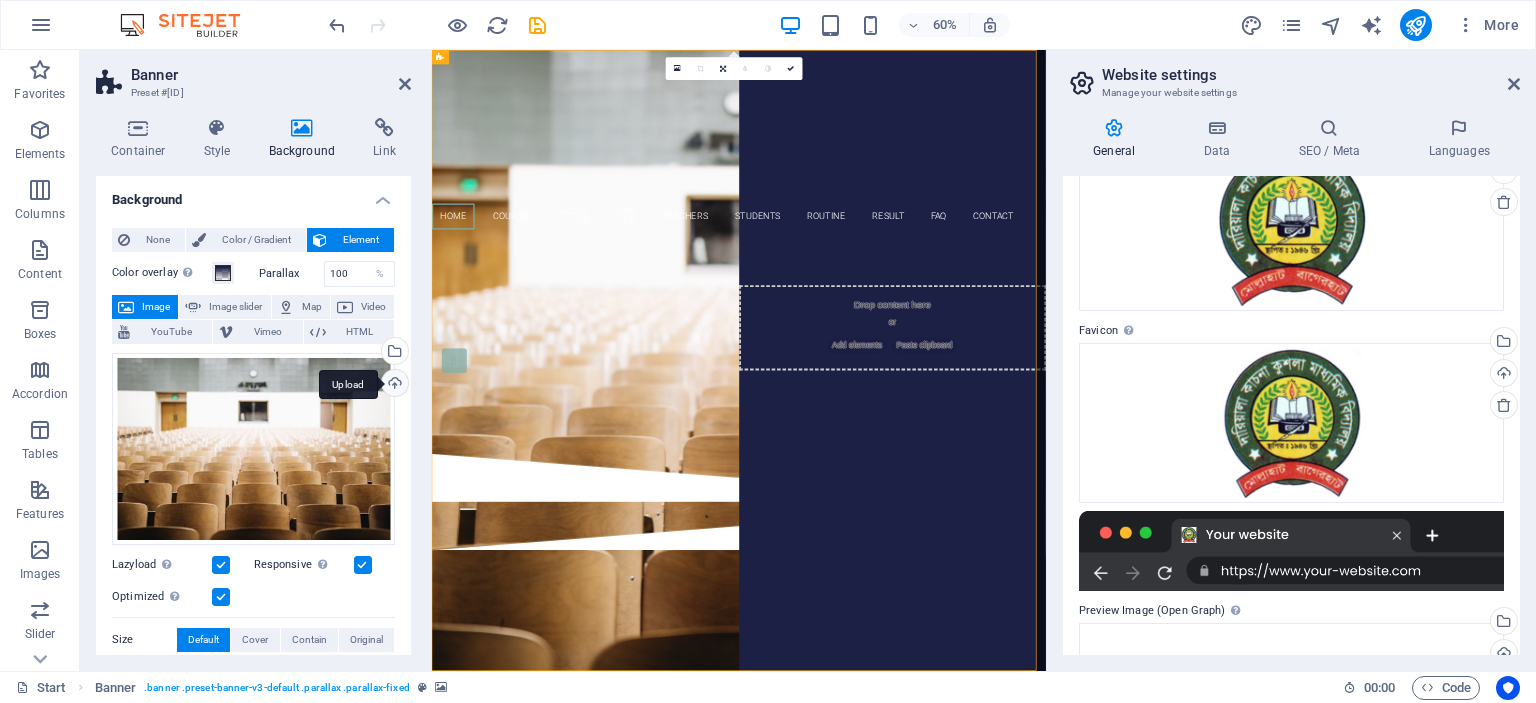 click on "Upload" at bounding box center [393, 385] 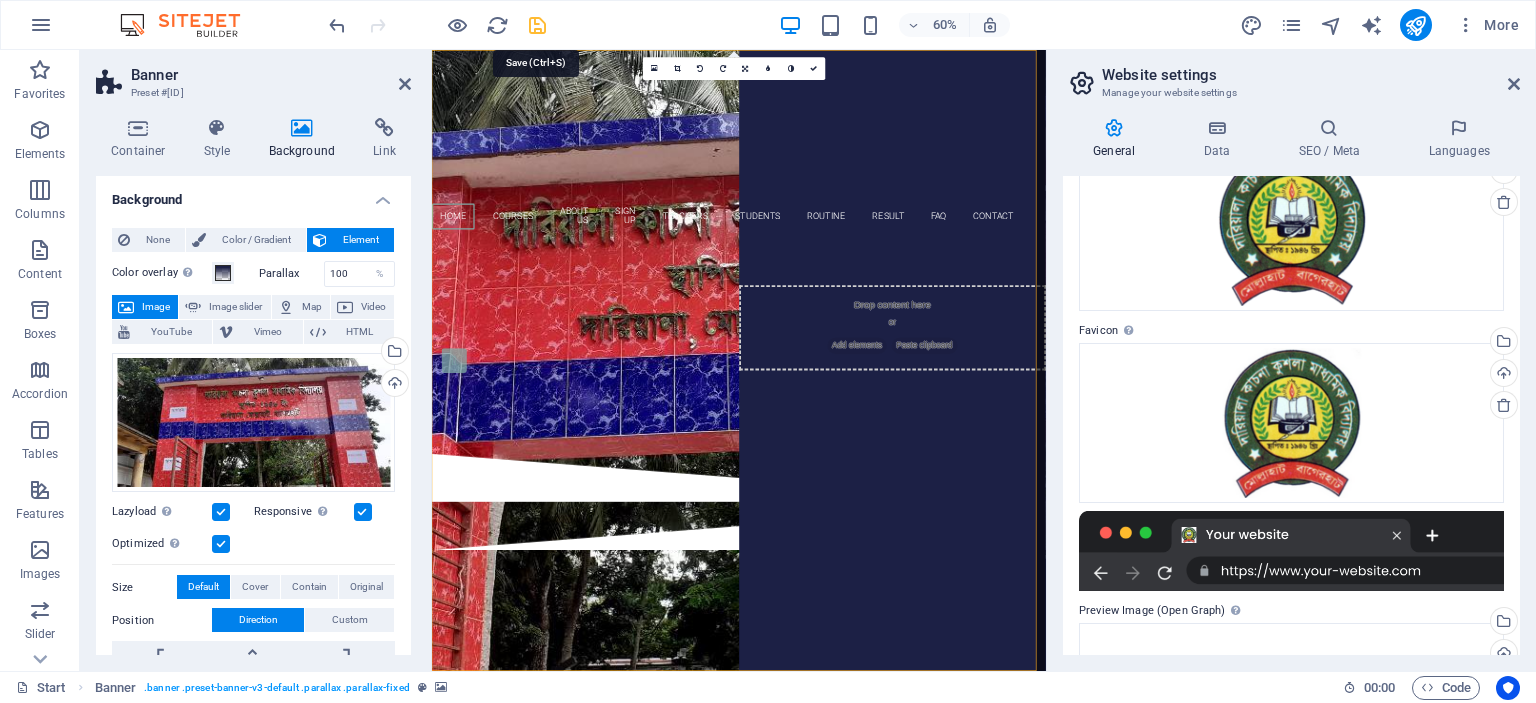 click at bounding box center (537, 25) 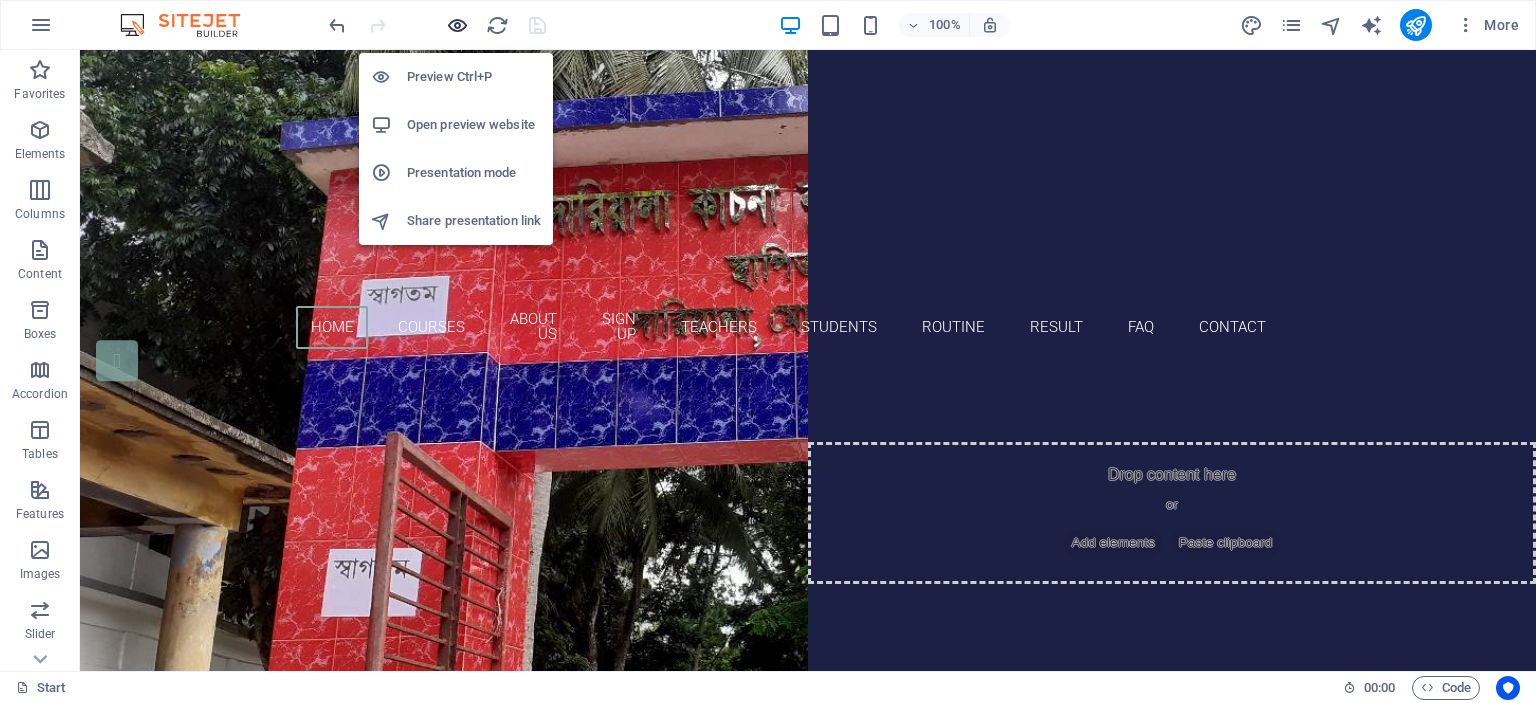 click at bounding box center [457, 25] 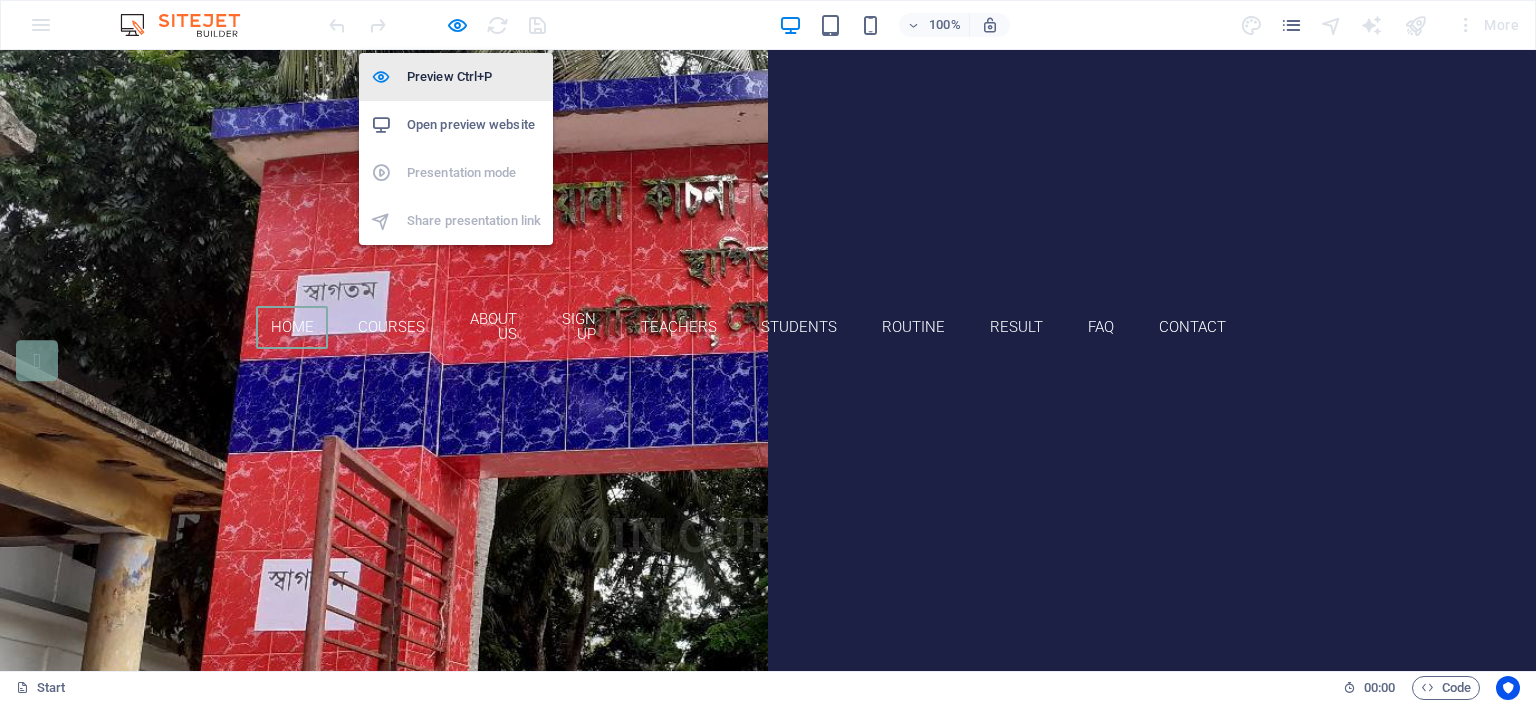 click on "Preview Ctrl+P" at bounding box center [474, 77] 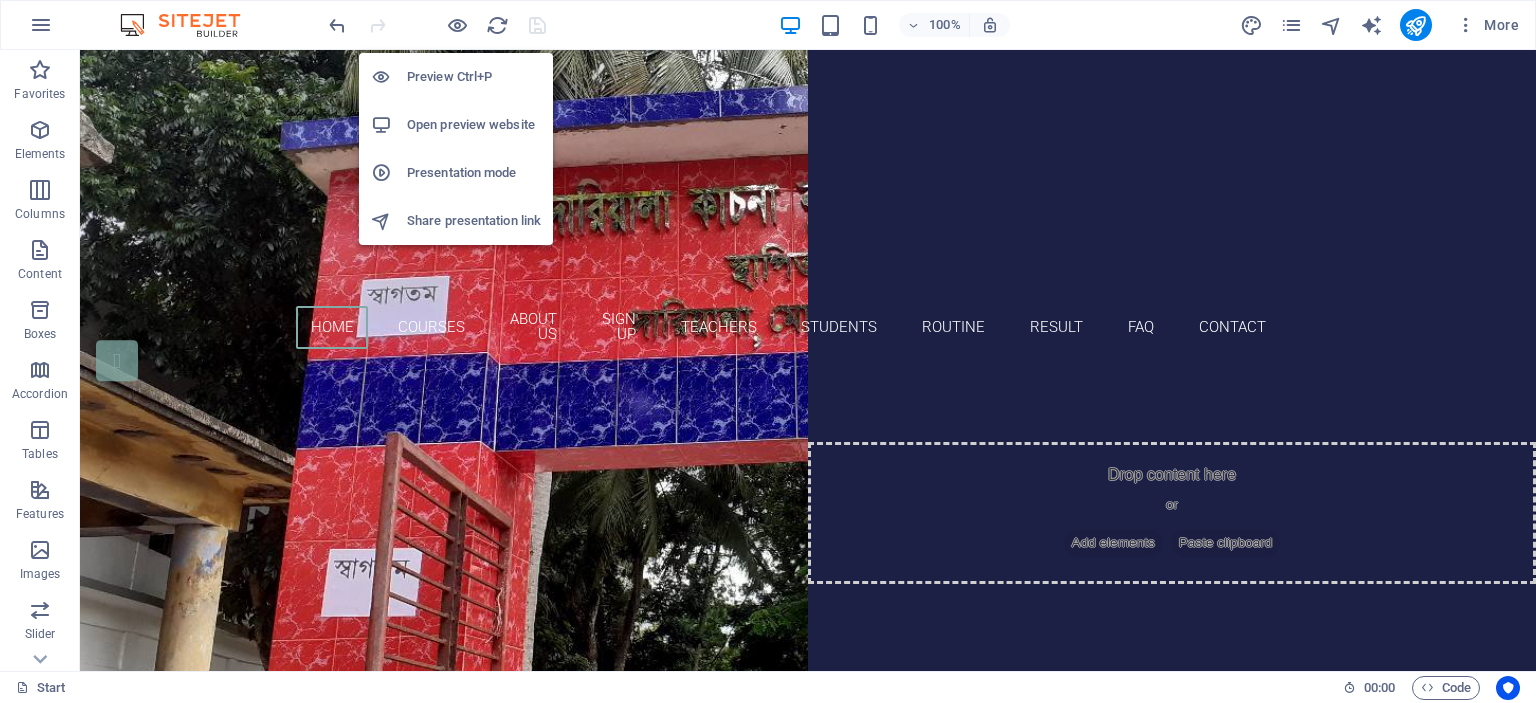 click on "Preview Ctrl+P" at bounding box center (474, 77) 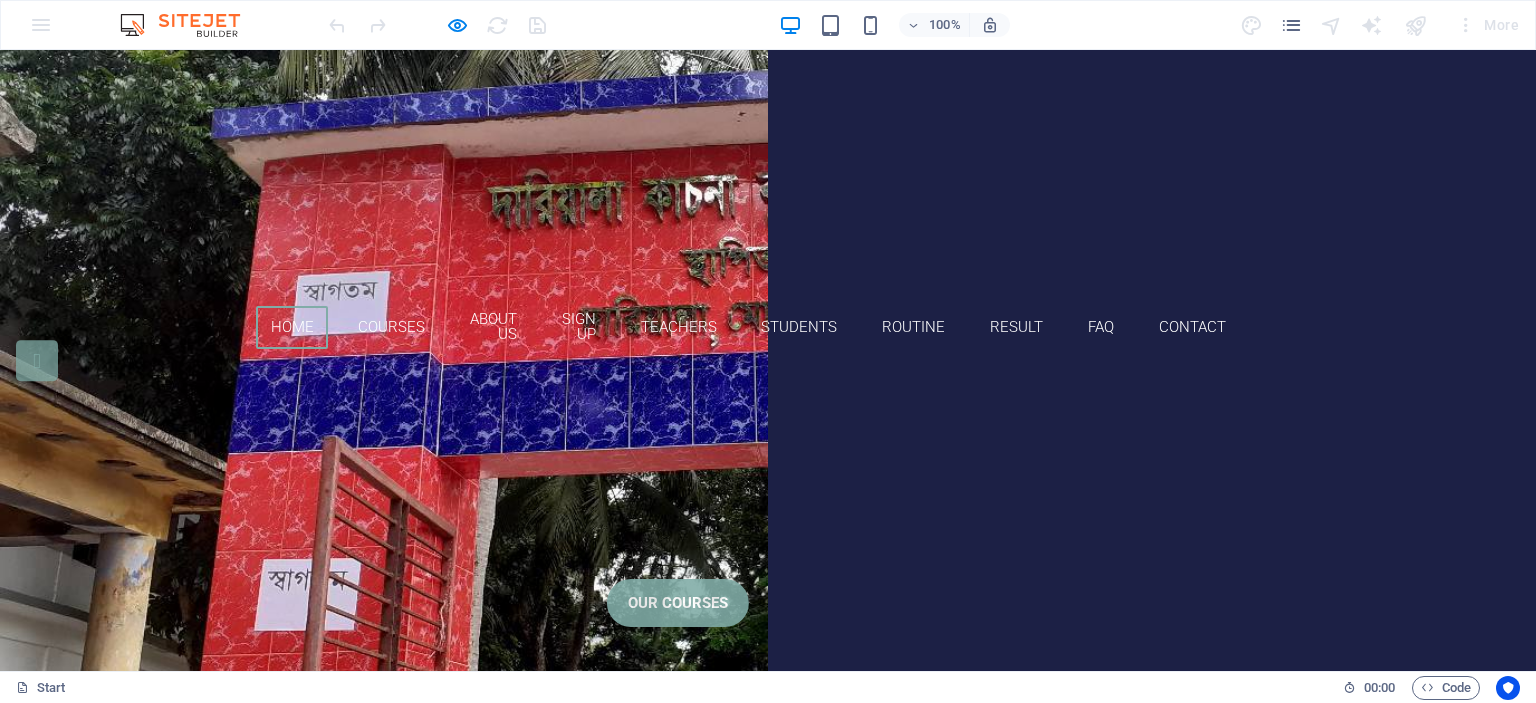 click on "Are you ready to learn Join our School Our Courses" at bounding box center (768, 548) 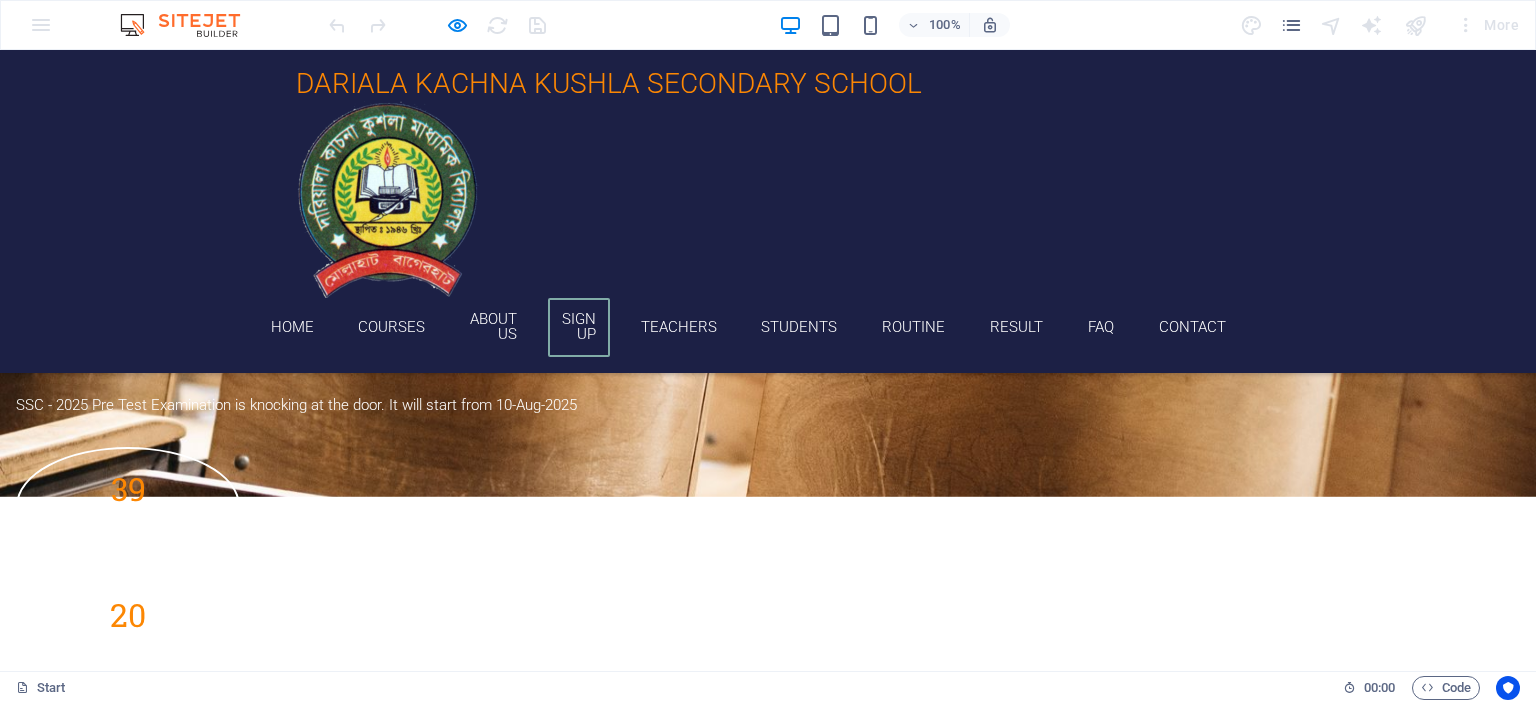 scroll, scrollTop: 1760, scrollLeft: 0, axis: vertical 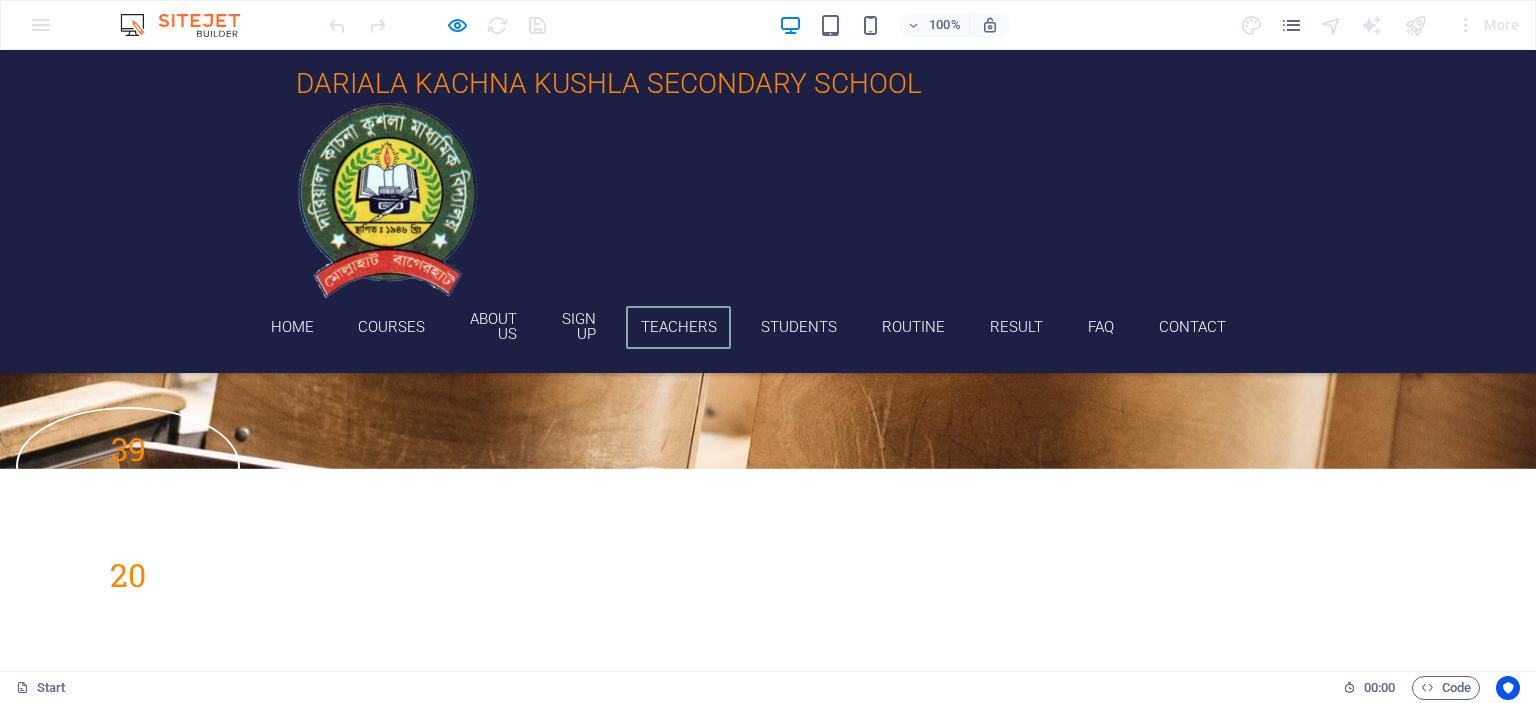 click on "Dariala Kachna Kushla secondary school" at bounding box center [768, 83] 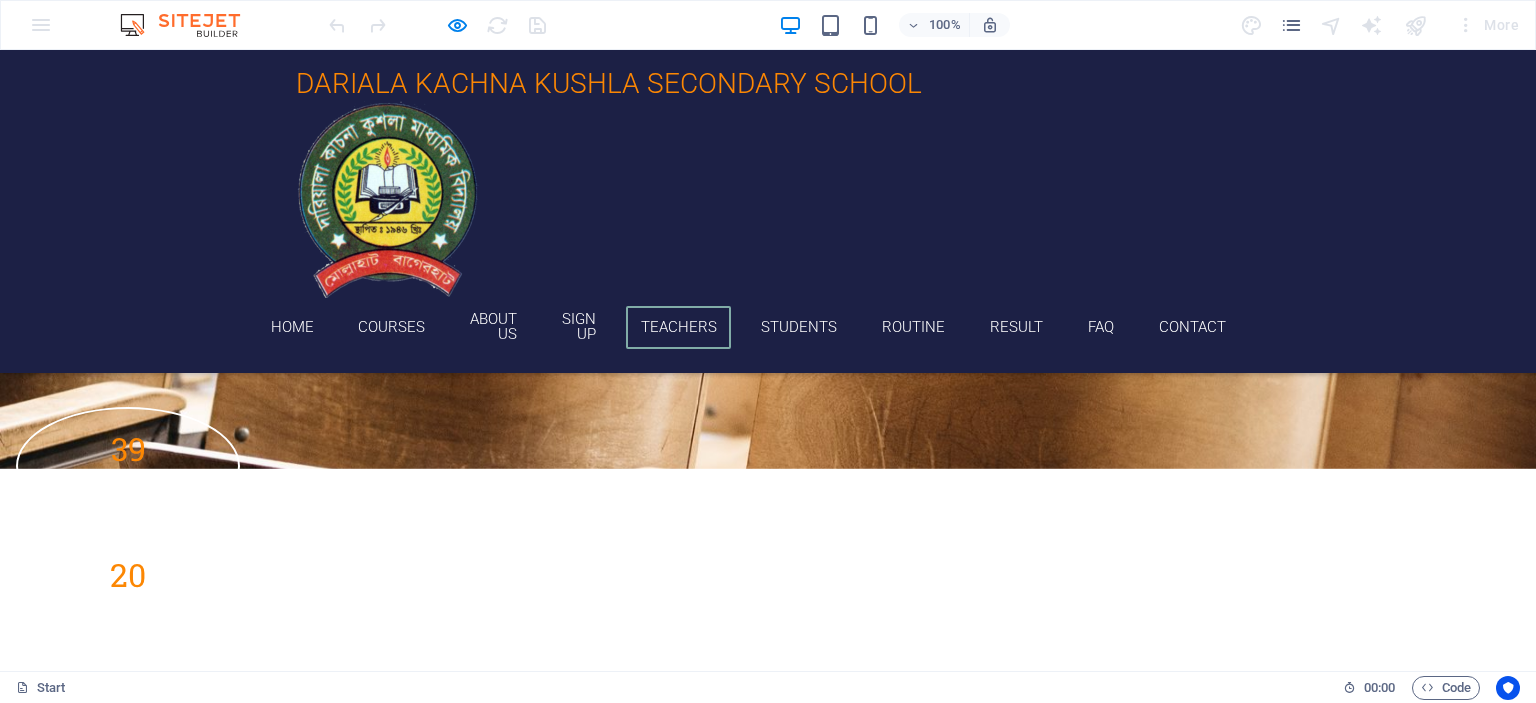 click at bounding box center (387, 199) 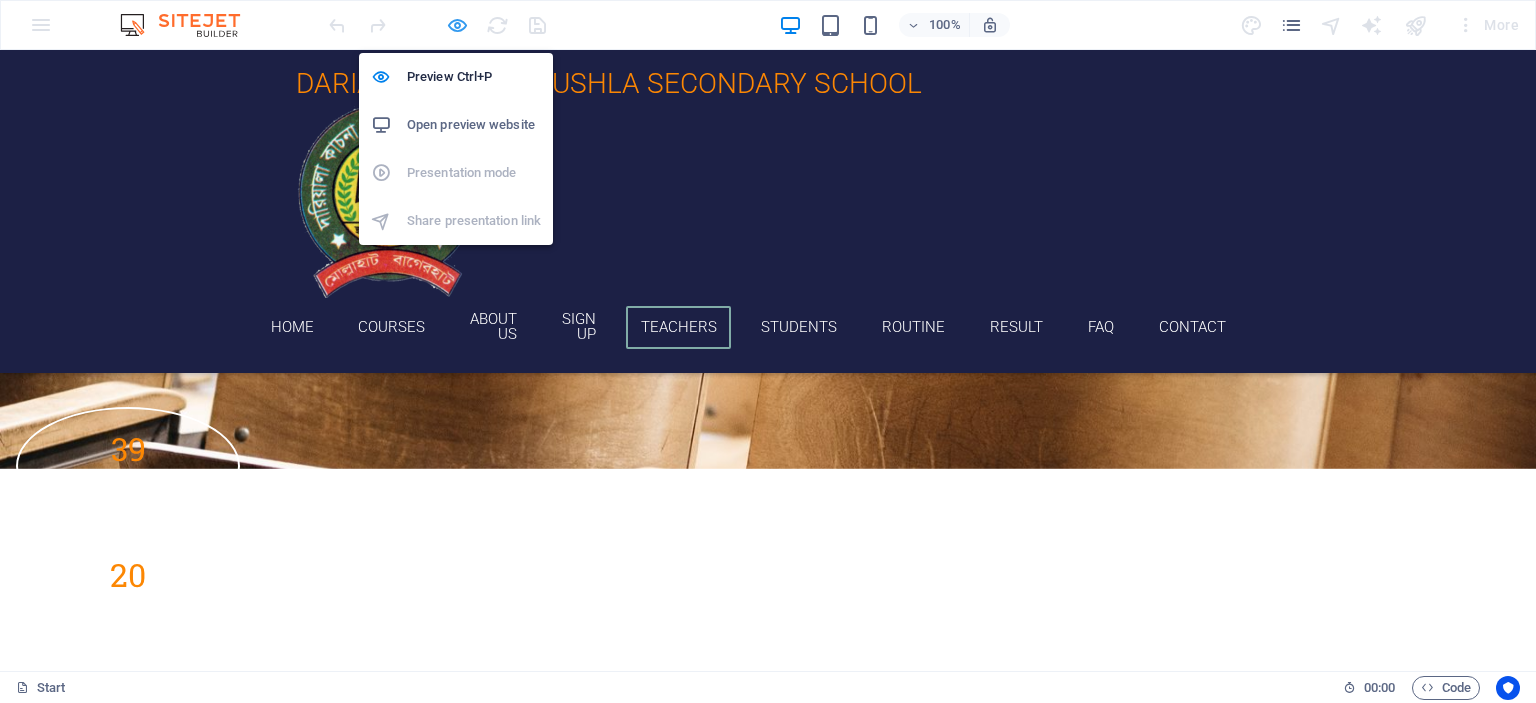 click at bounding box center [457, 25] 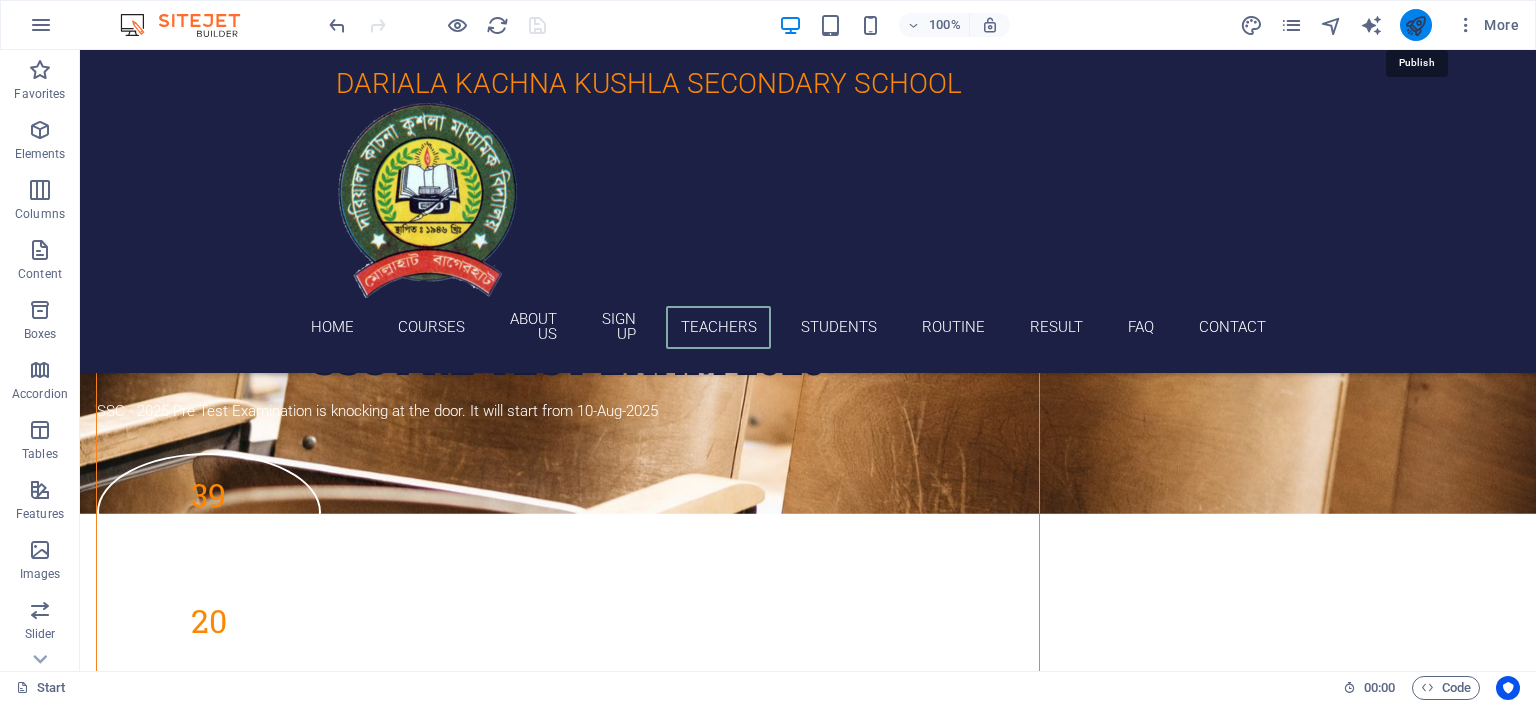click at bounding box center (1415, 25) 